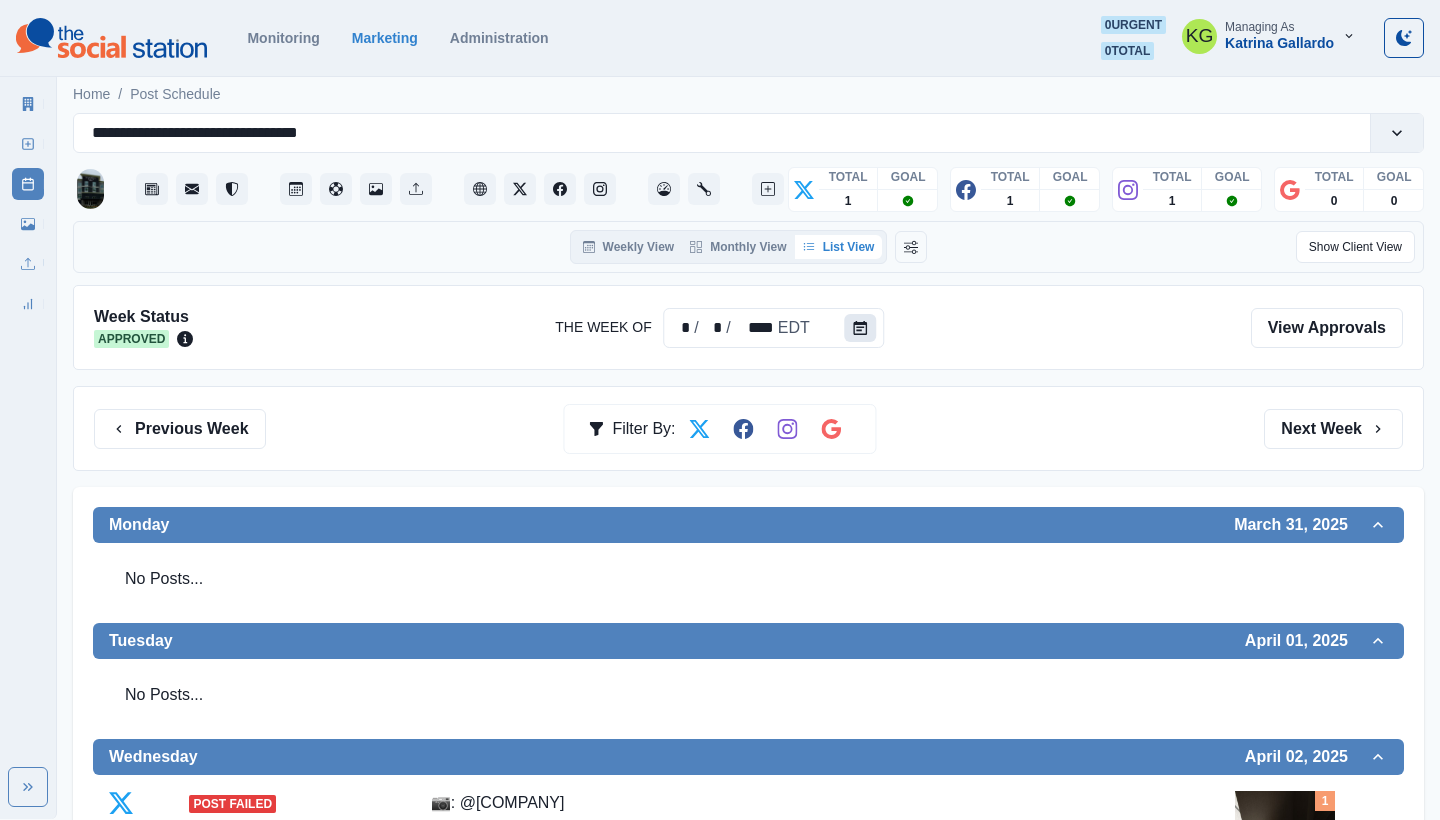 scroll, scrollTop: 0, scrollLeft: 0, axis: both 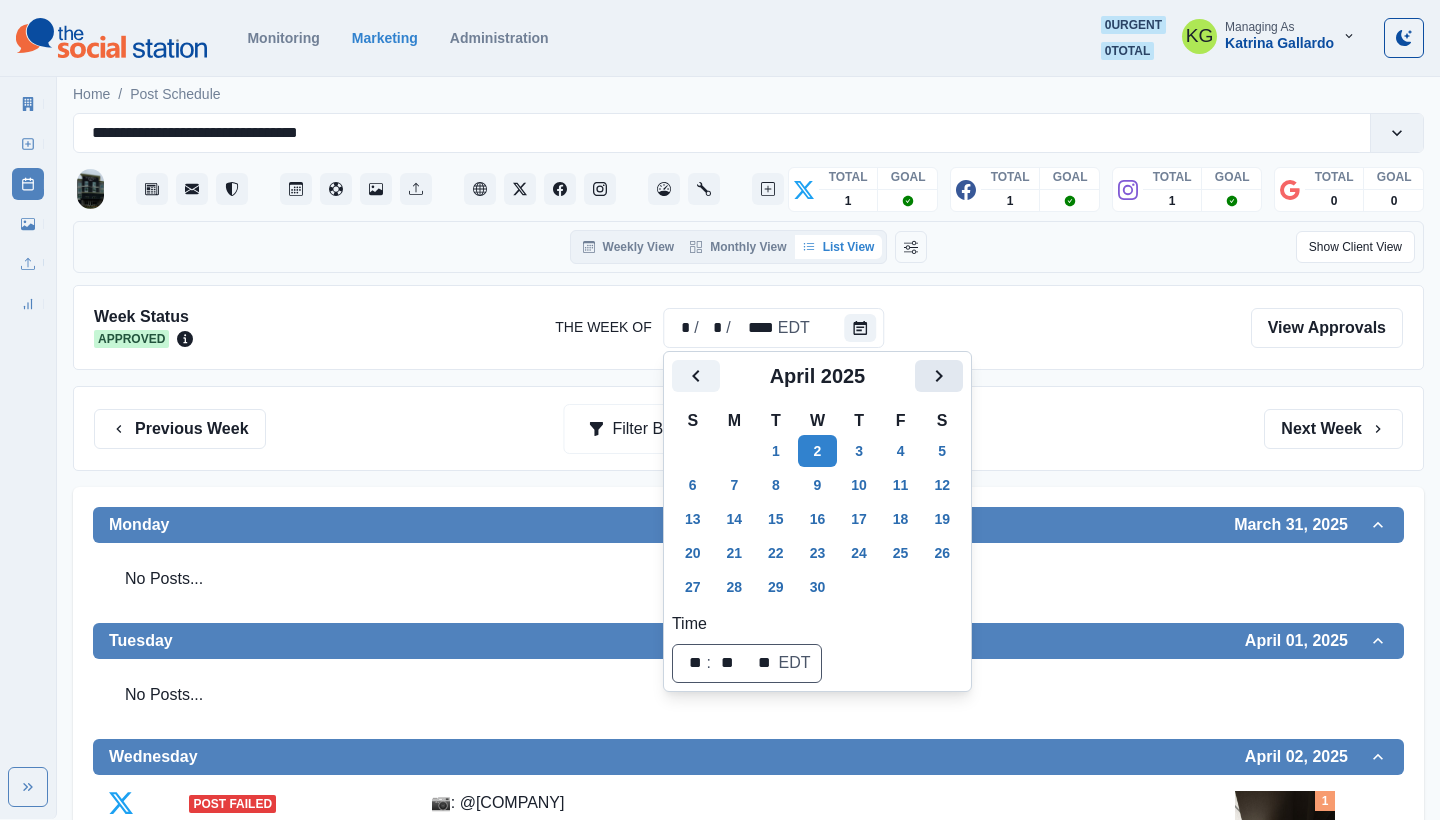 click 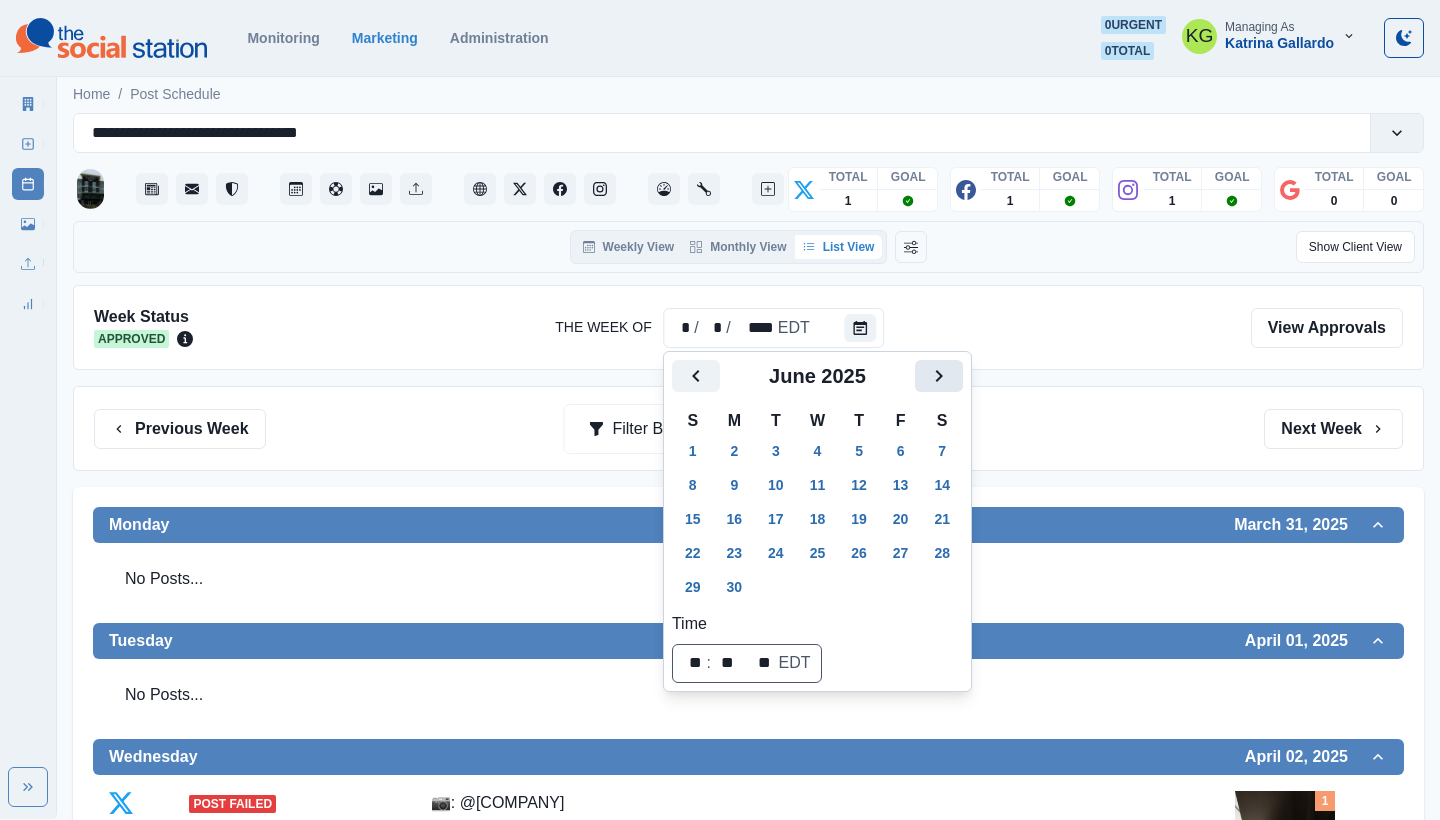 click 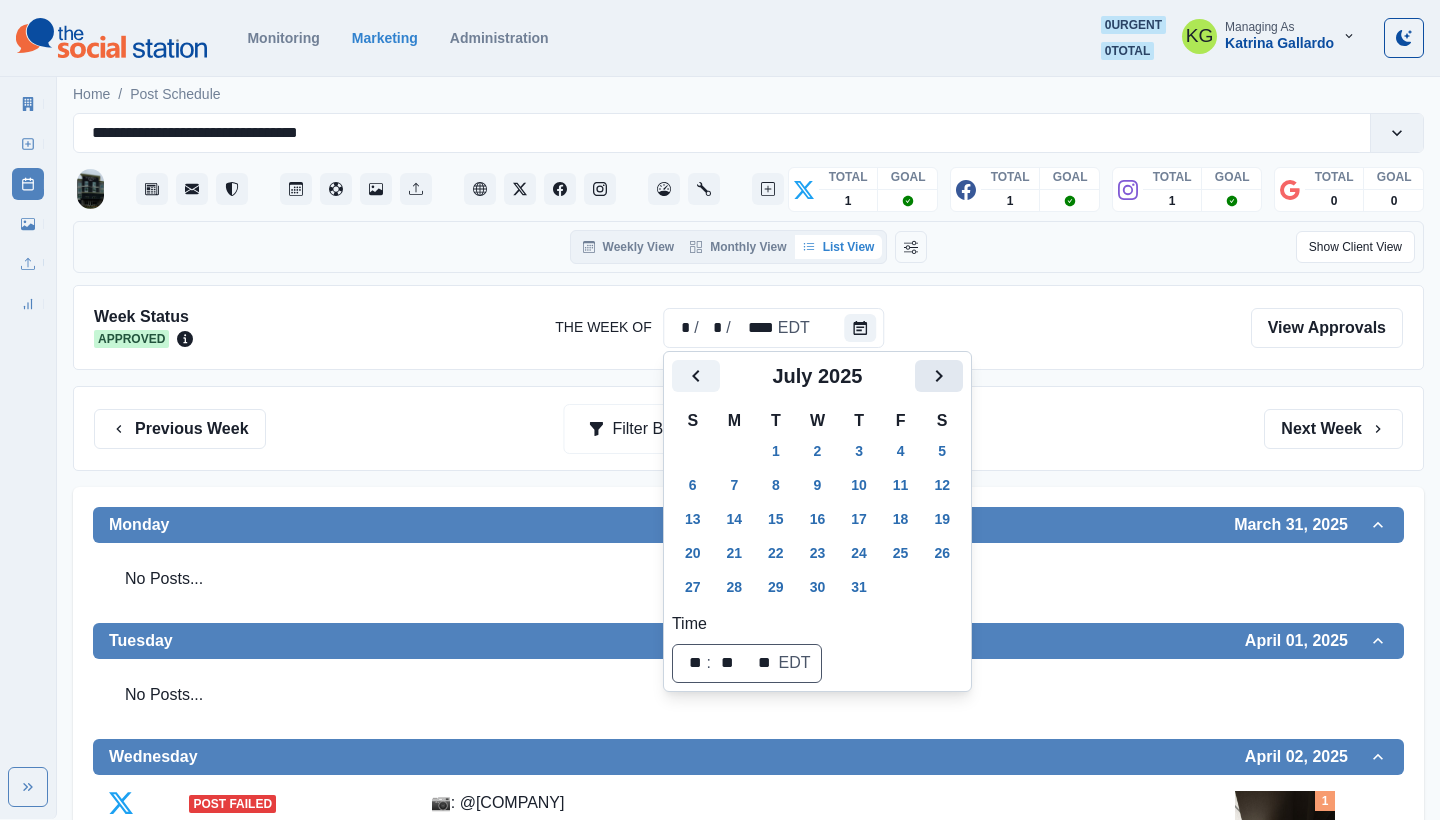 click 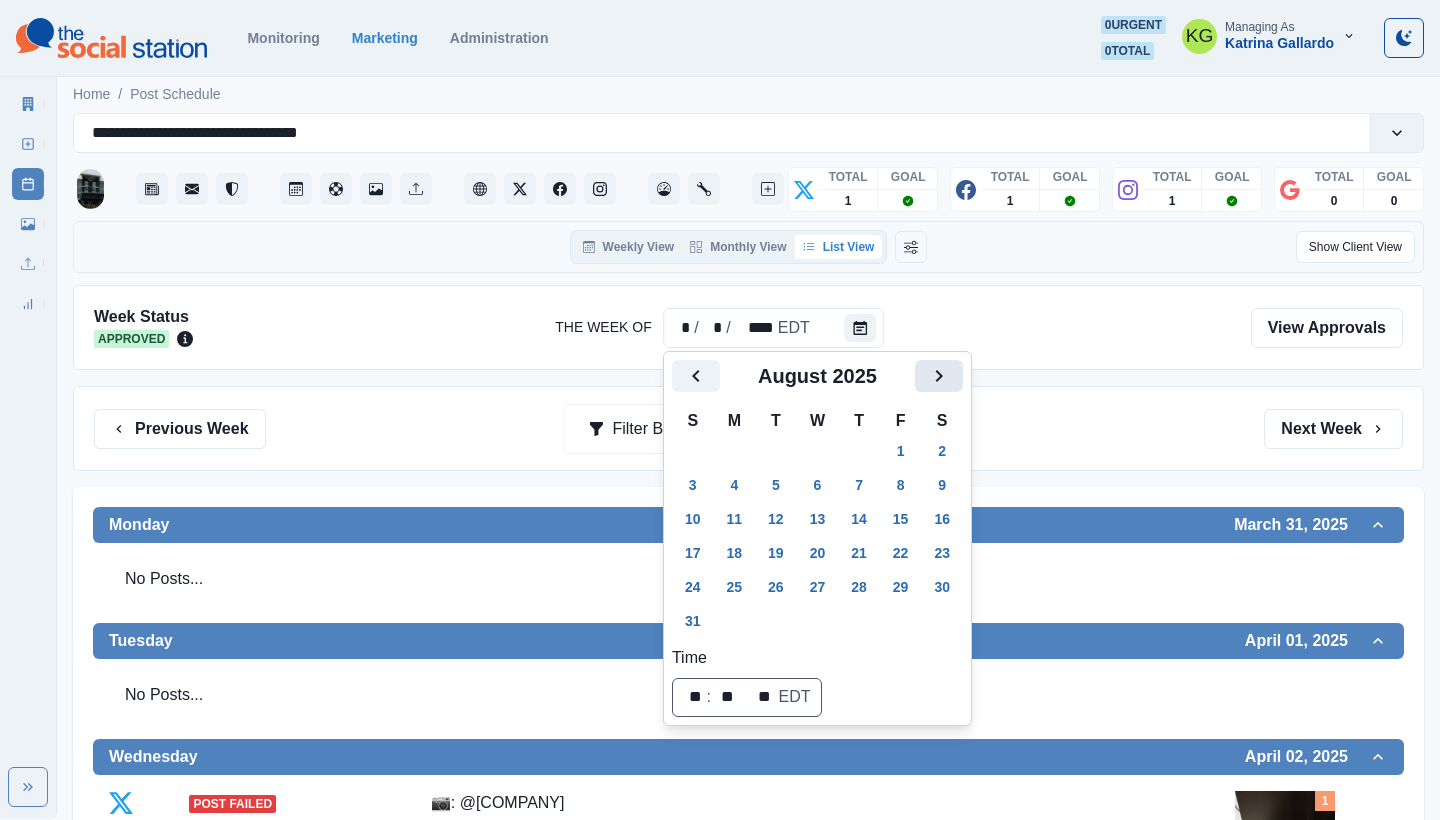 click 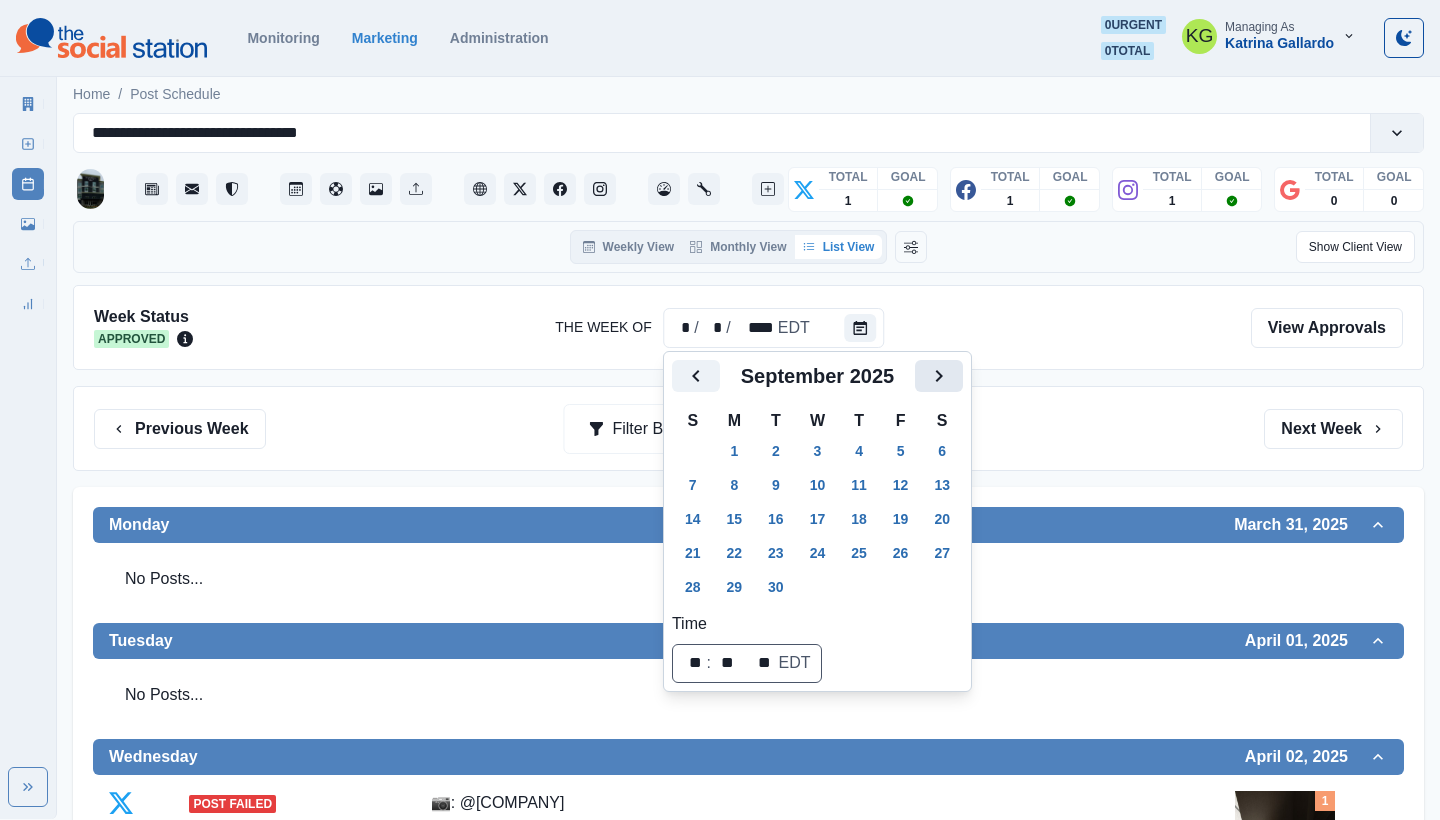 click 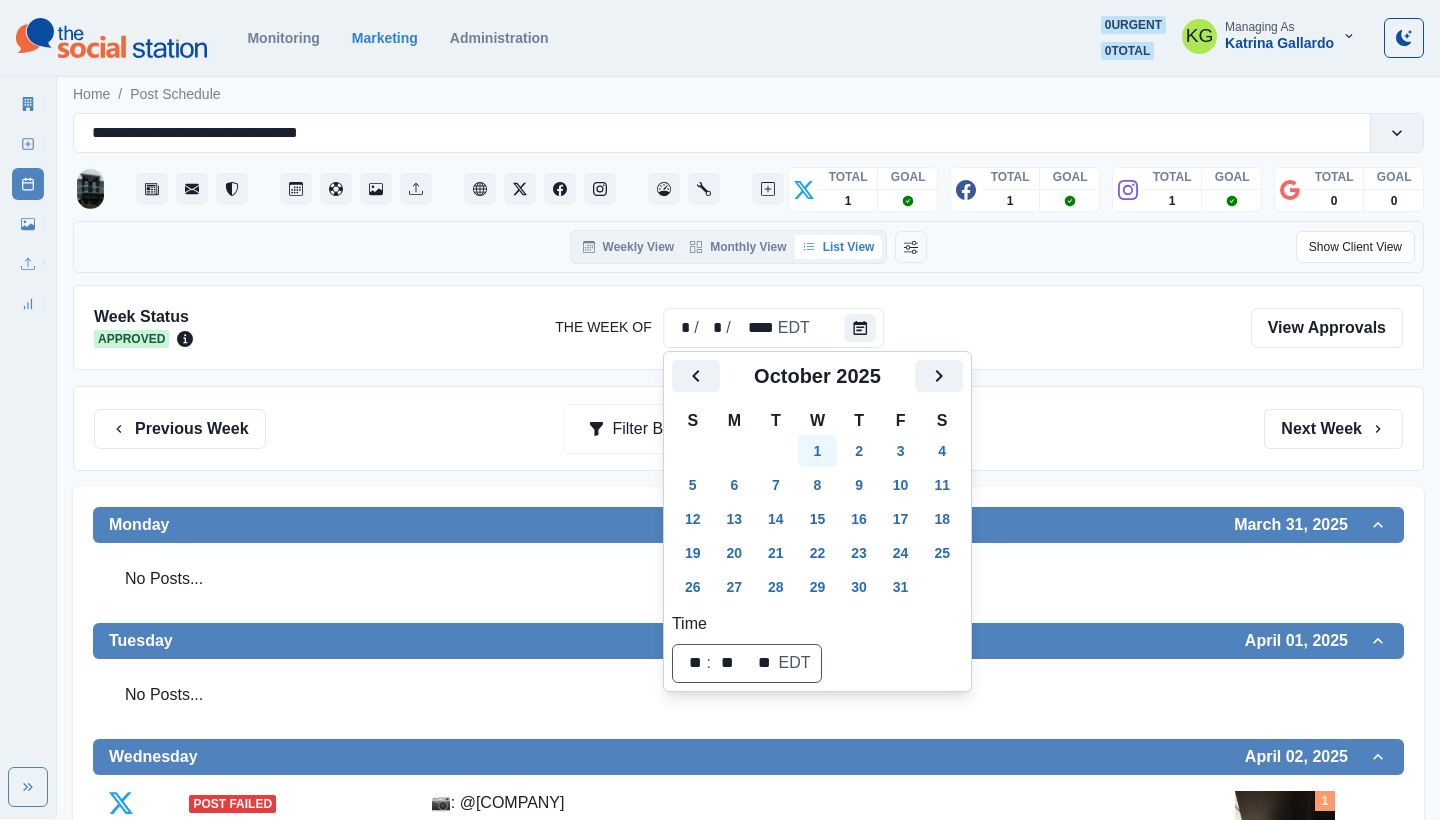 click on "1" at bounding box center [818, 451] 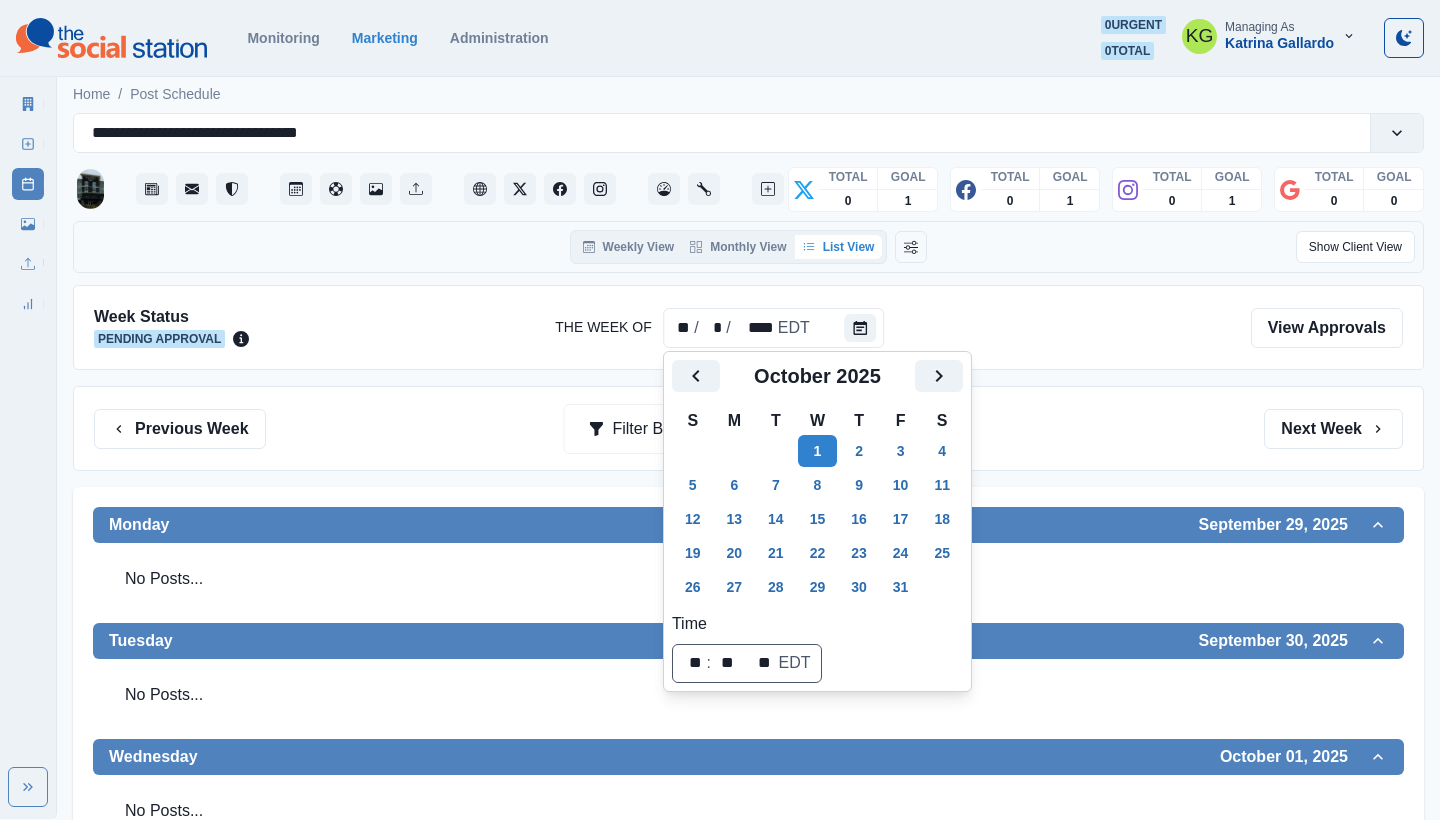 click on "Previous Week Filter By: Next Week" at bounding box center [748, 428] 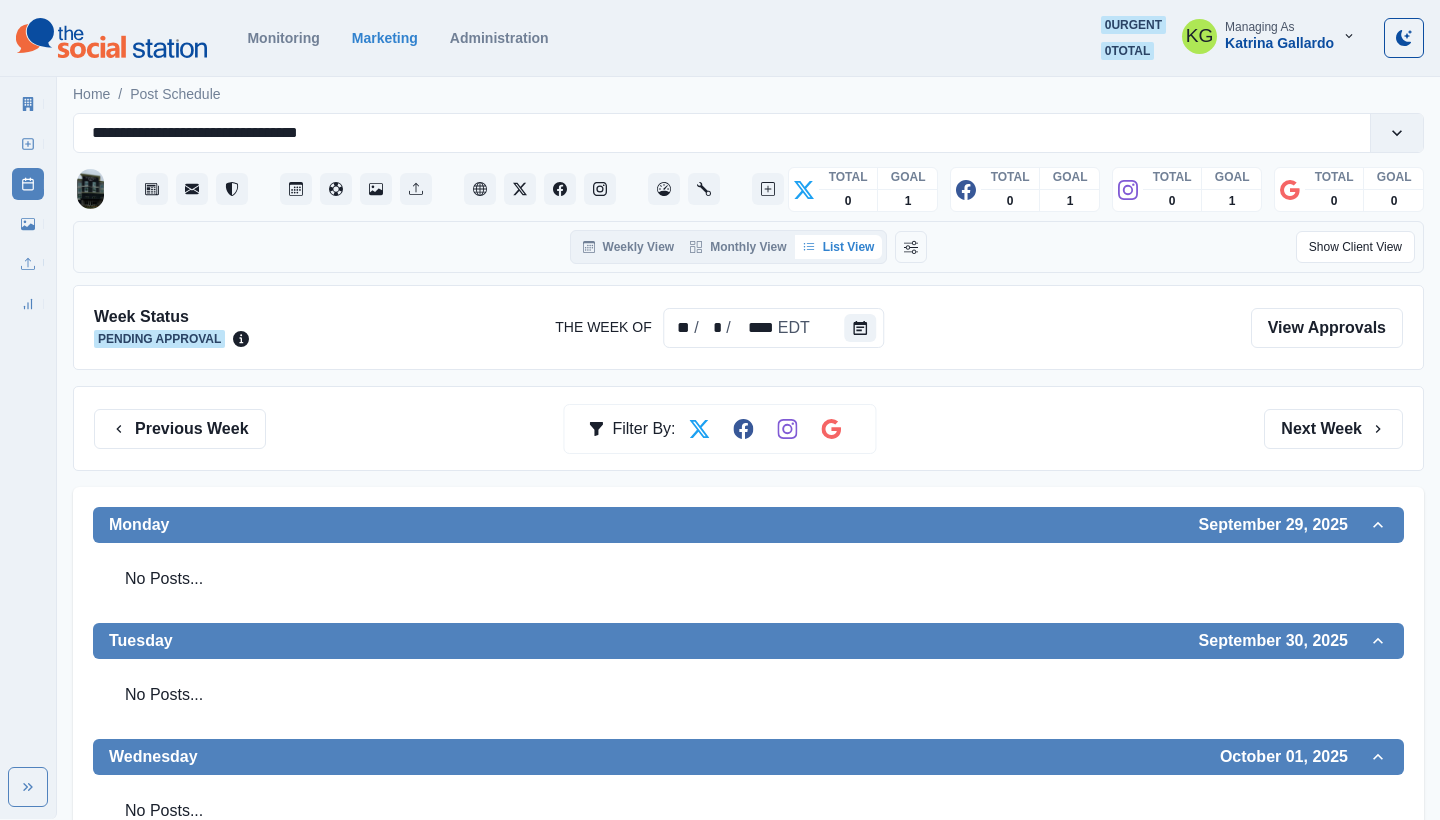 scroll, scrollTop: 162, scrollLeft: 0, axis: vertical 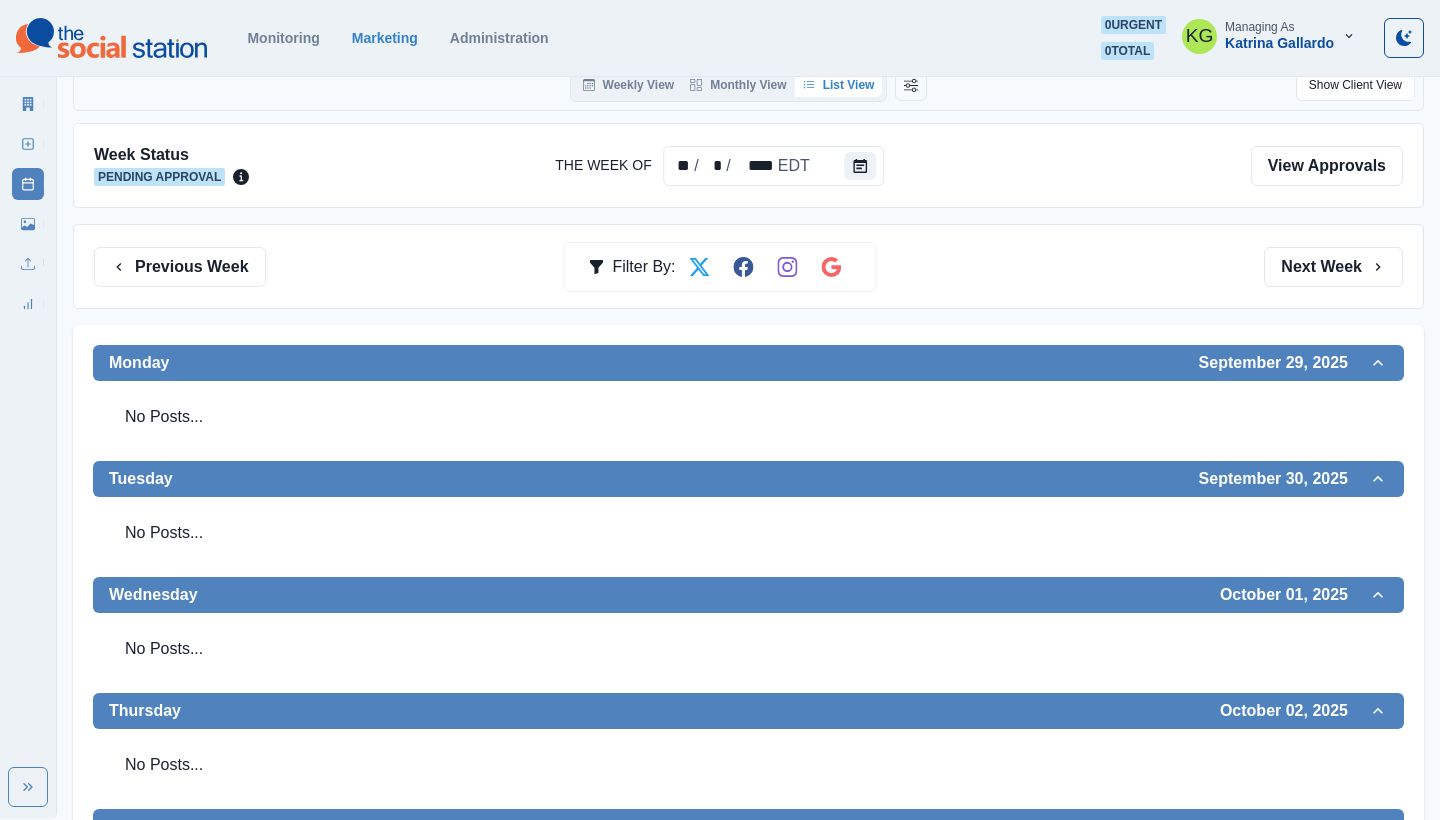 click on "New Post" at bounding box center [28, 144] 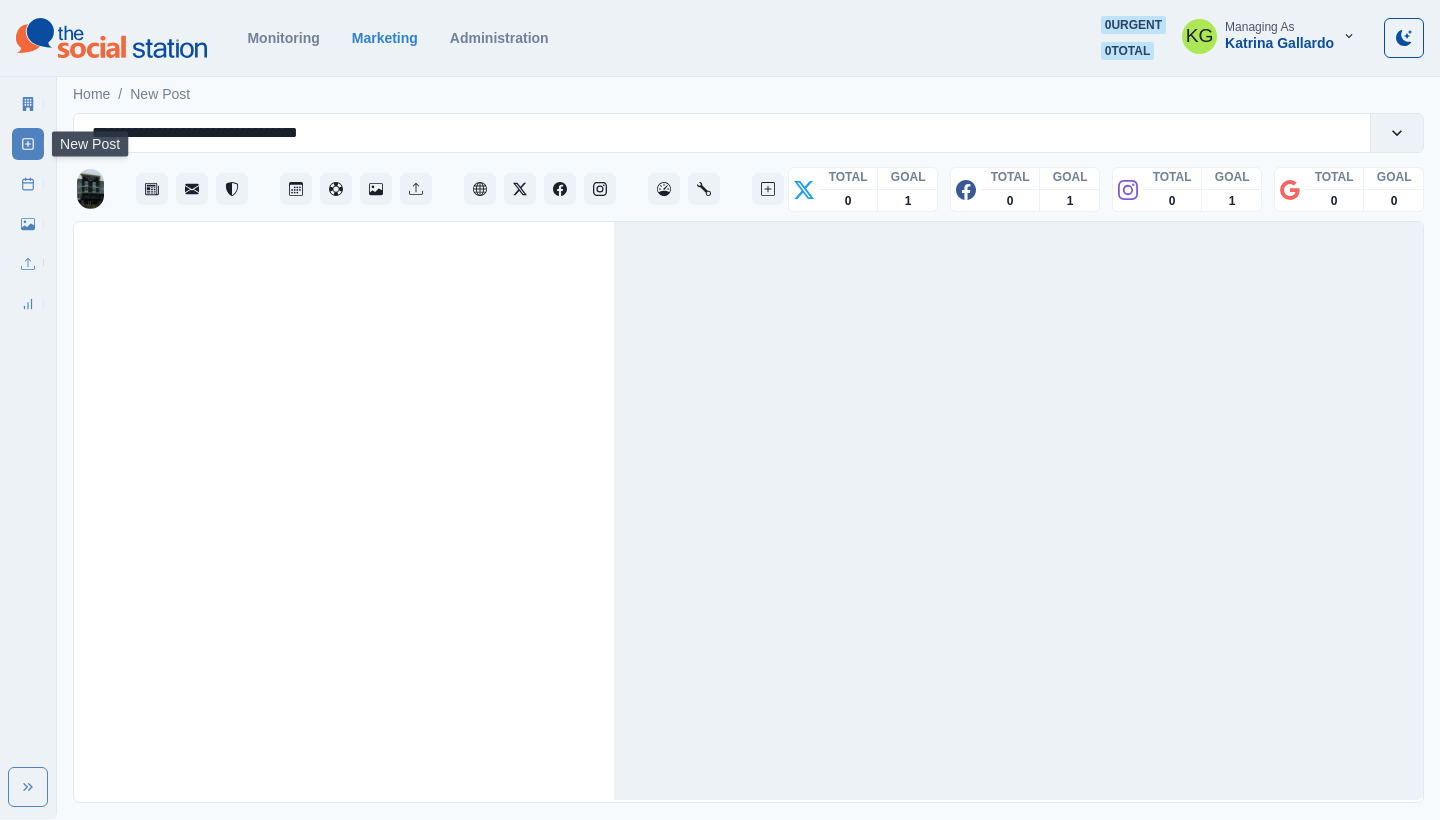 scroll, scrollTop: 0, scrollLeft: 0, axis: both 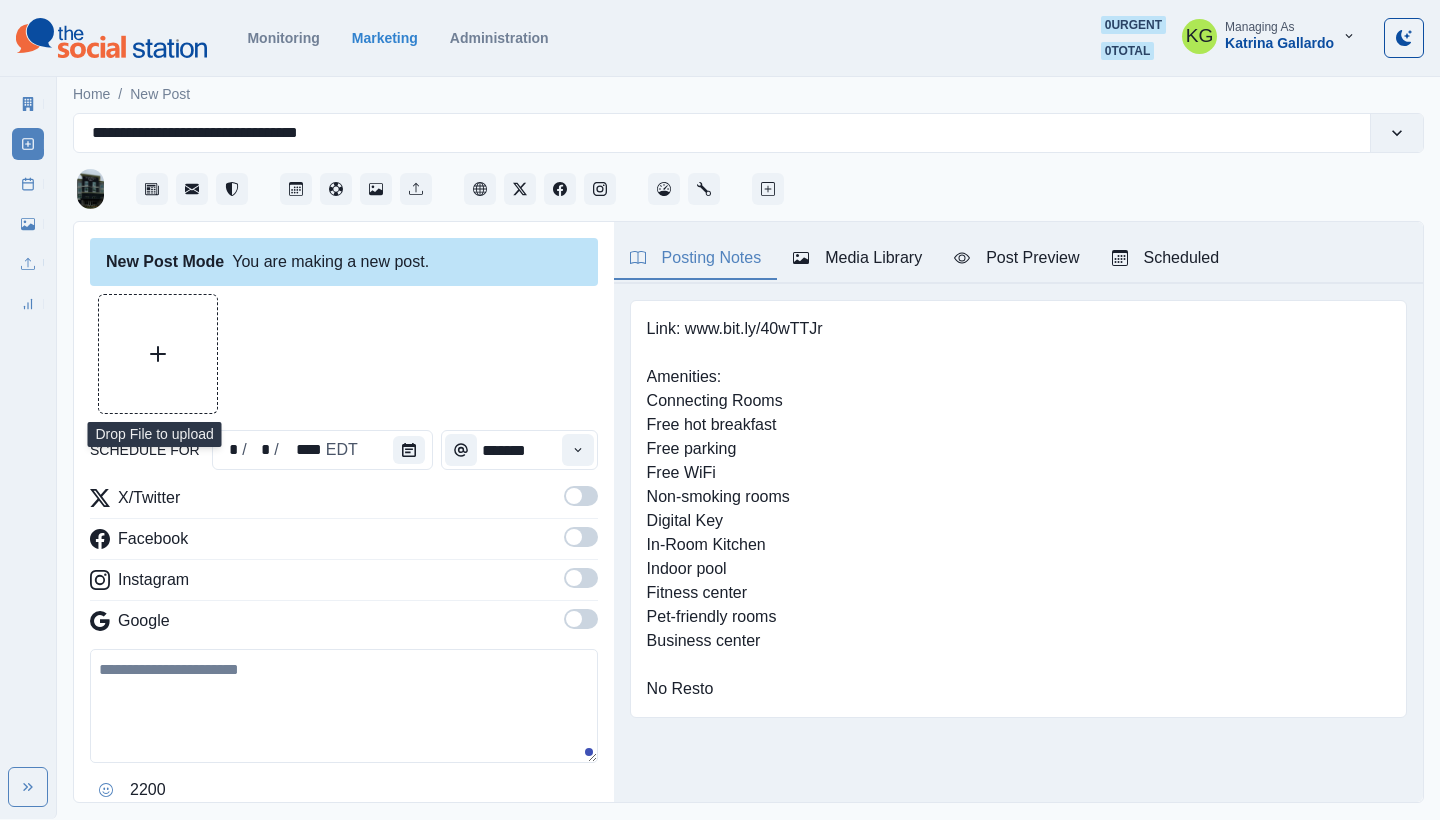 click at bounding box center [158, 354] 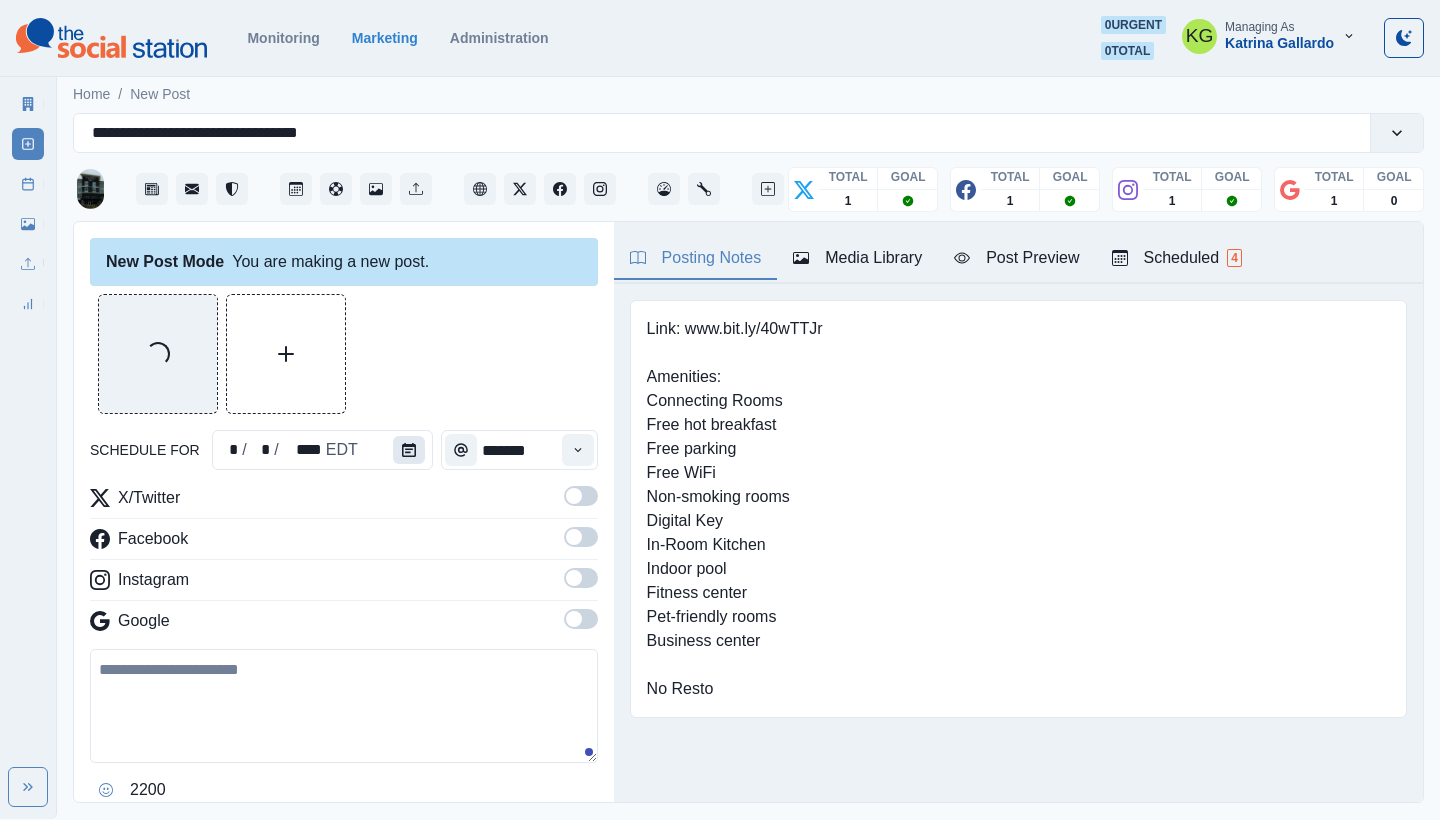 click 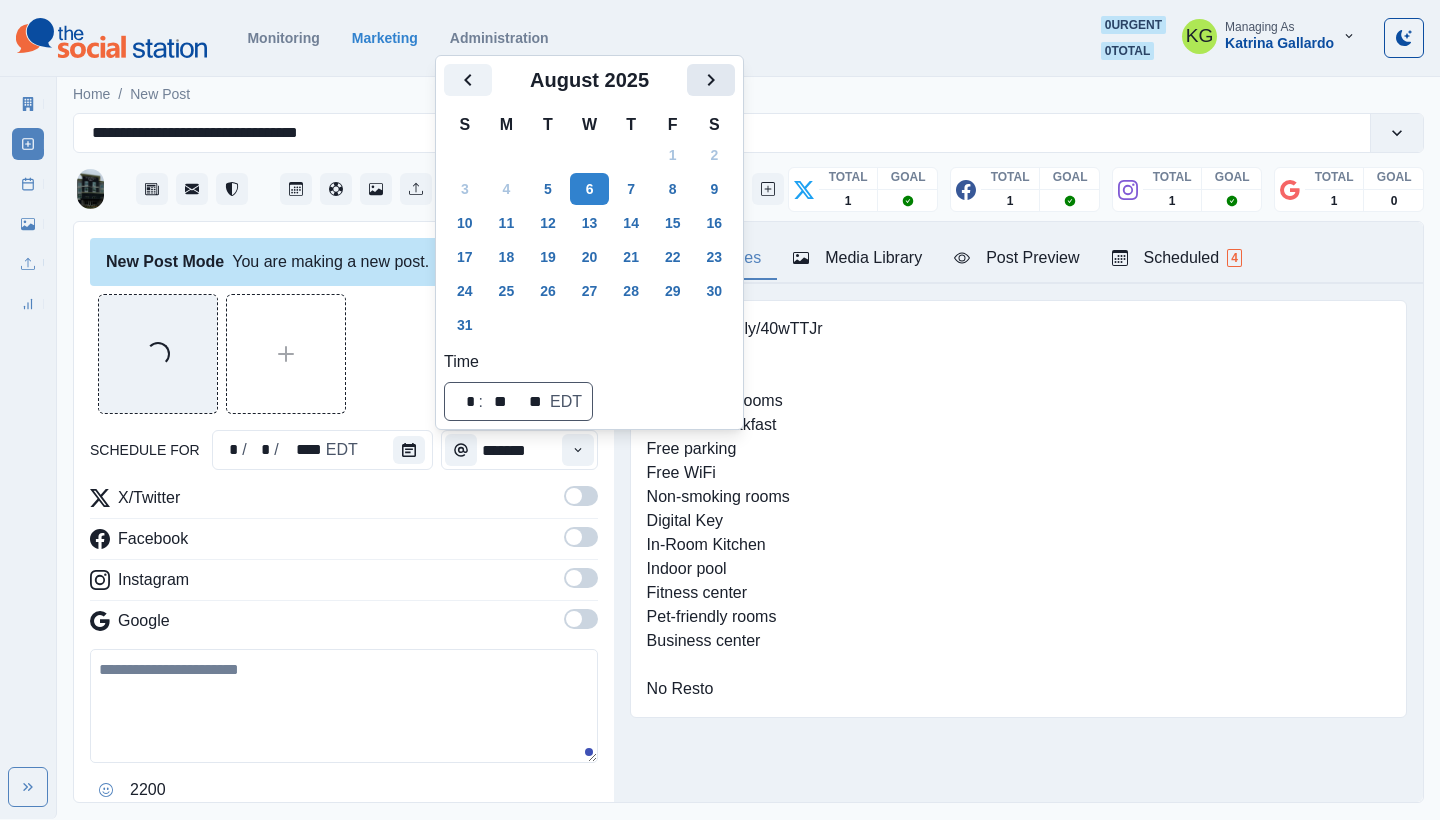 click 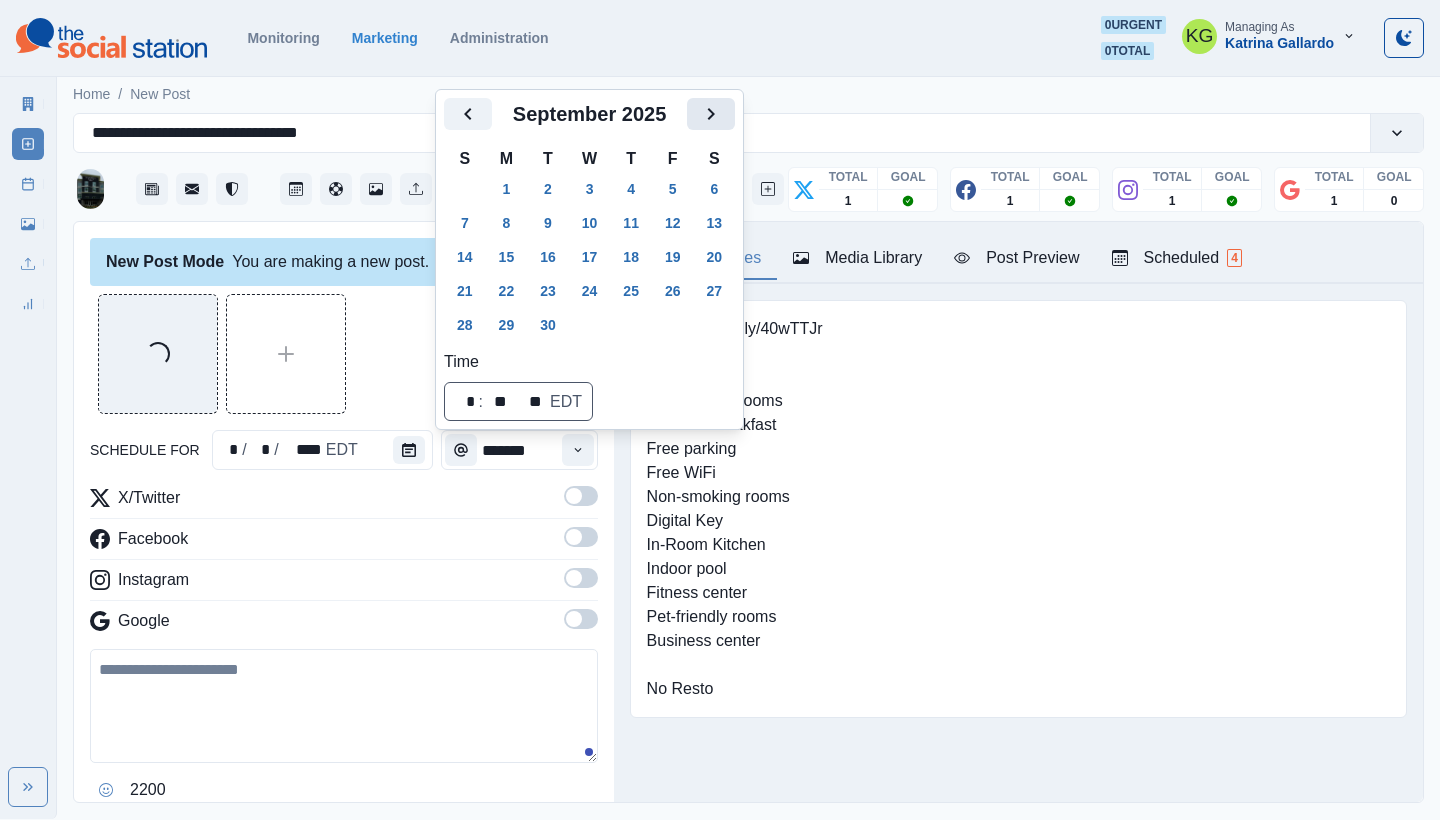 click at bounding box center (711, 114) 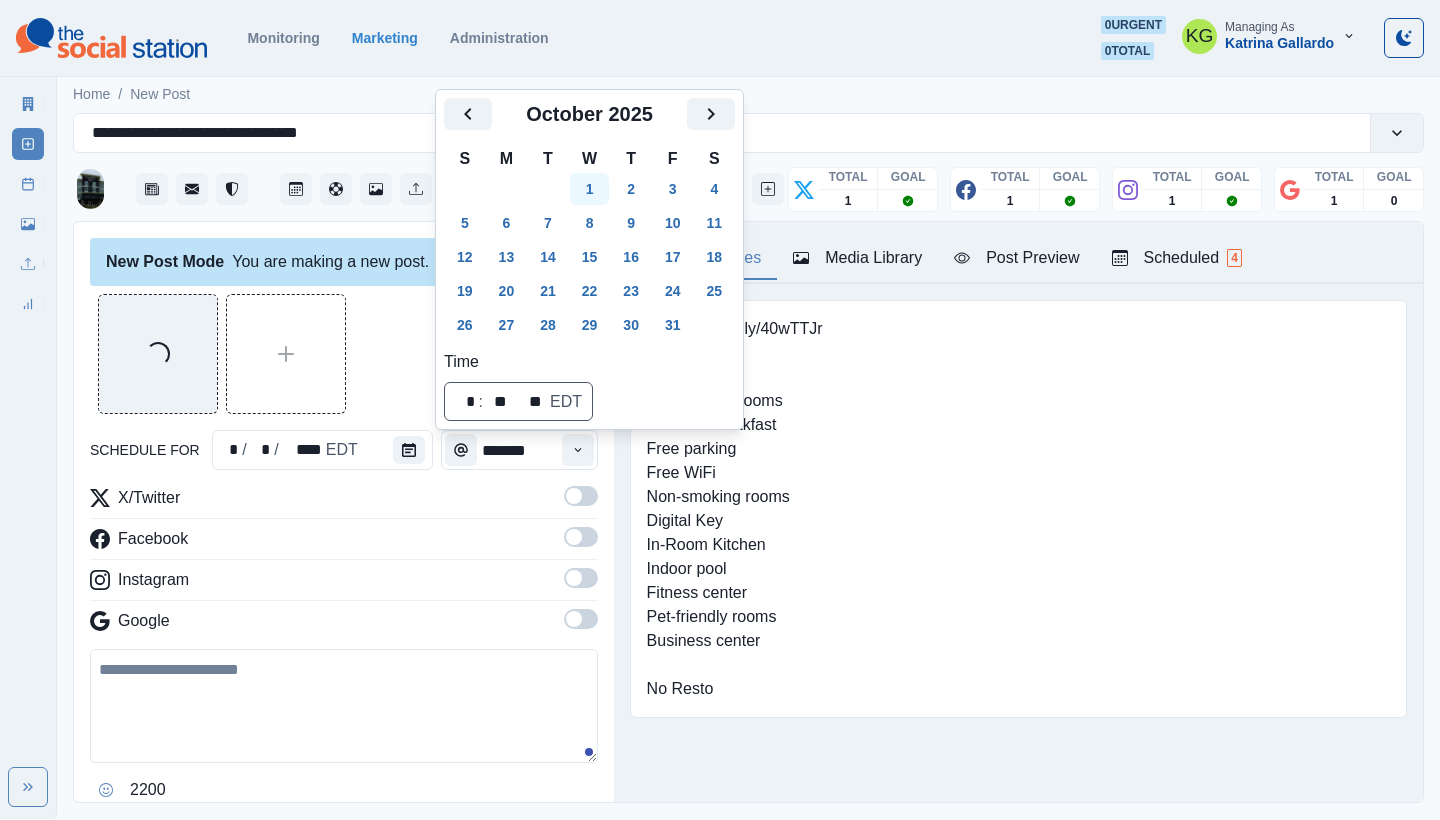 click on "1" at bounding box center (590, 189) 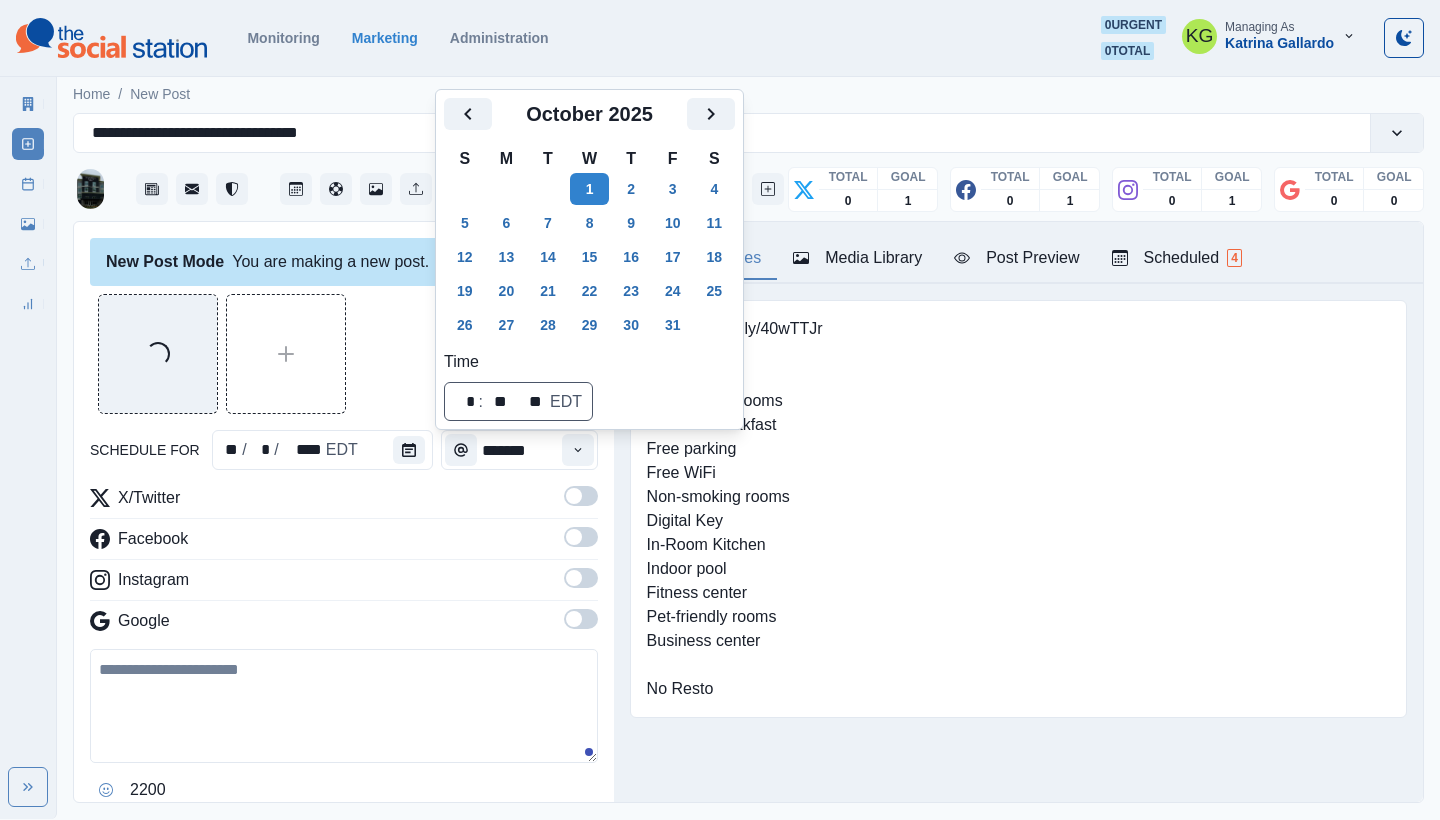 click on "Loading..." at bounding box center [344, 354] 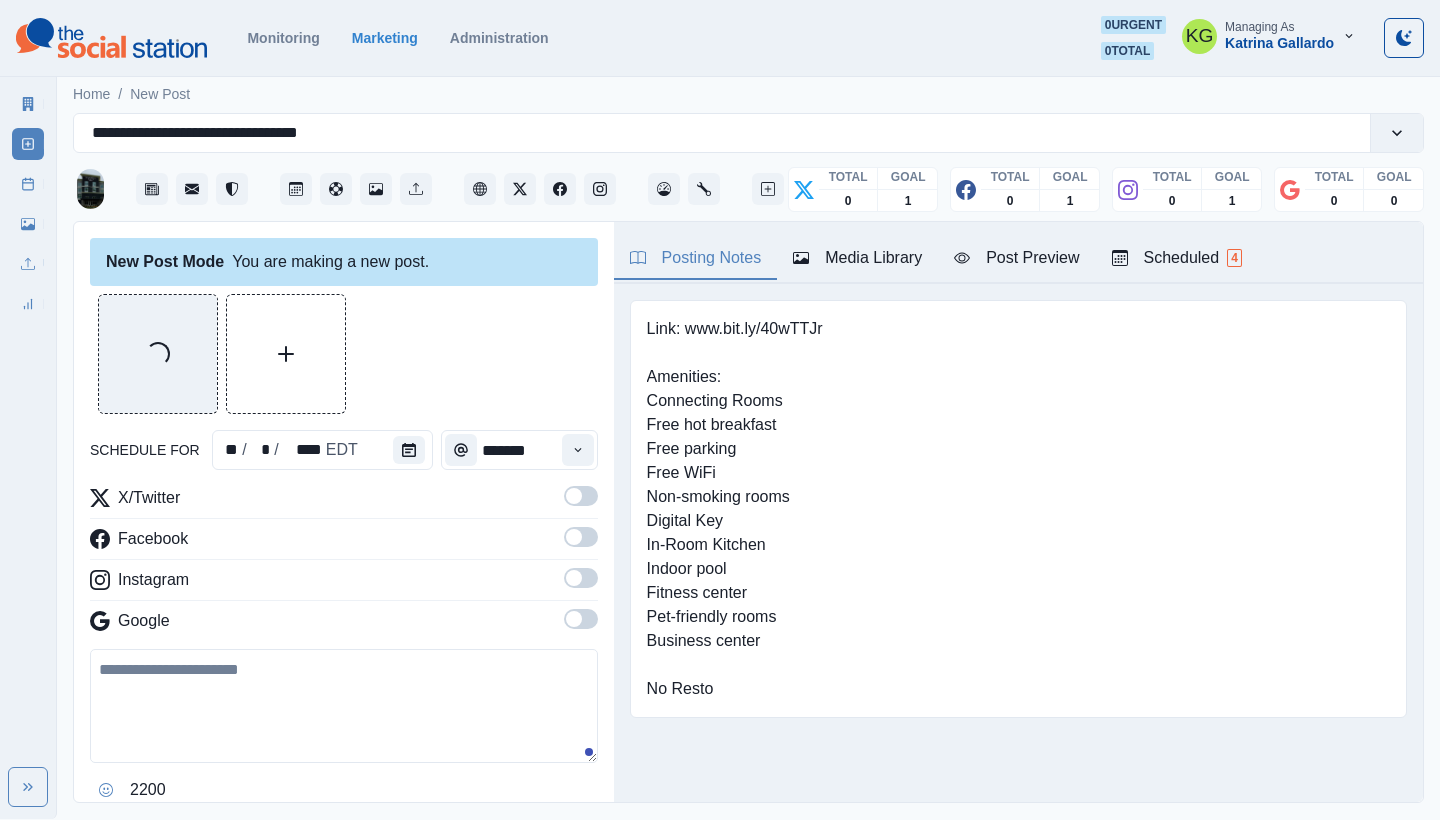 click at bounding box center (581, 625) 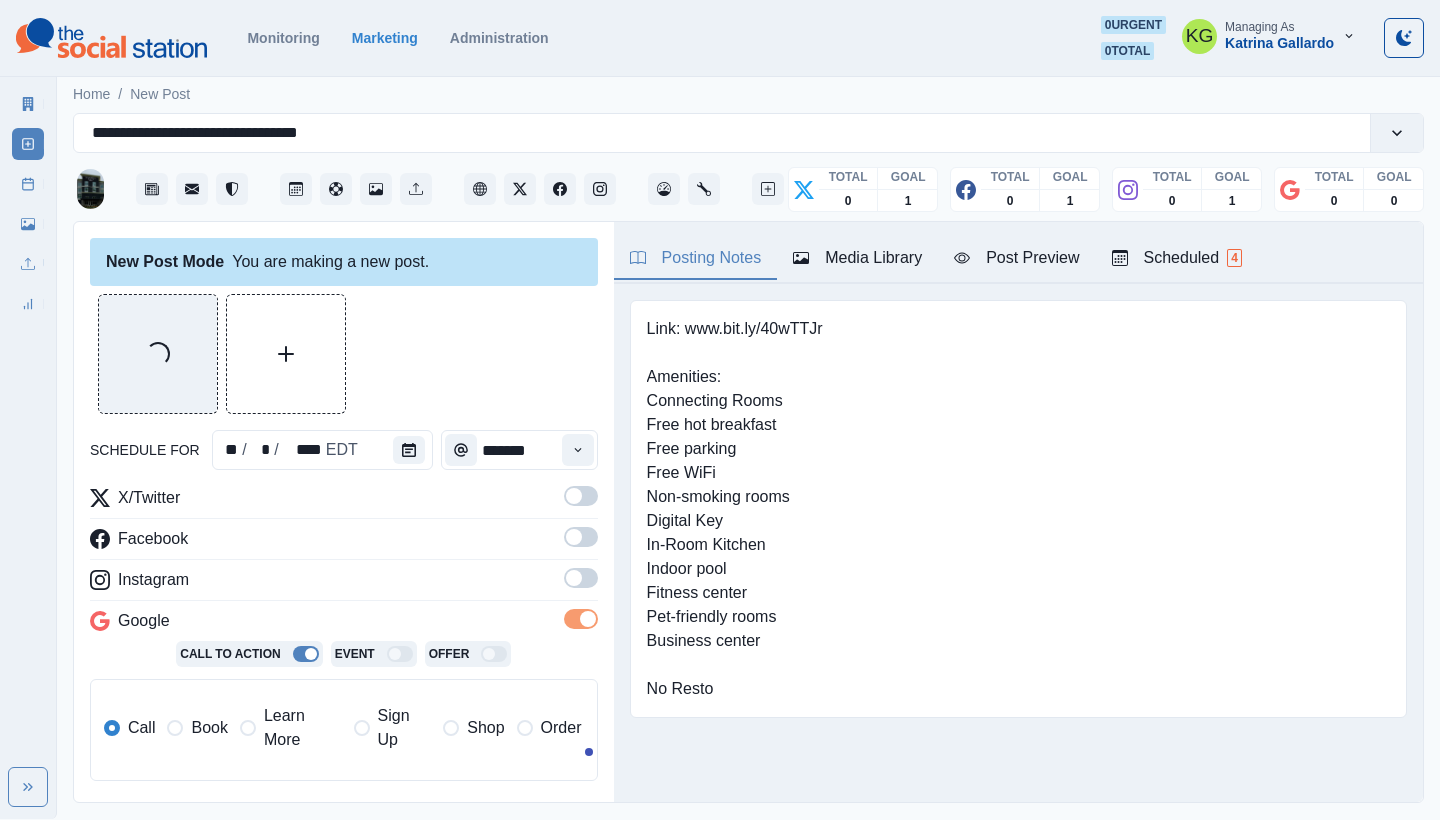 click at bounding box center (588, 619) 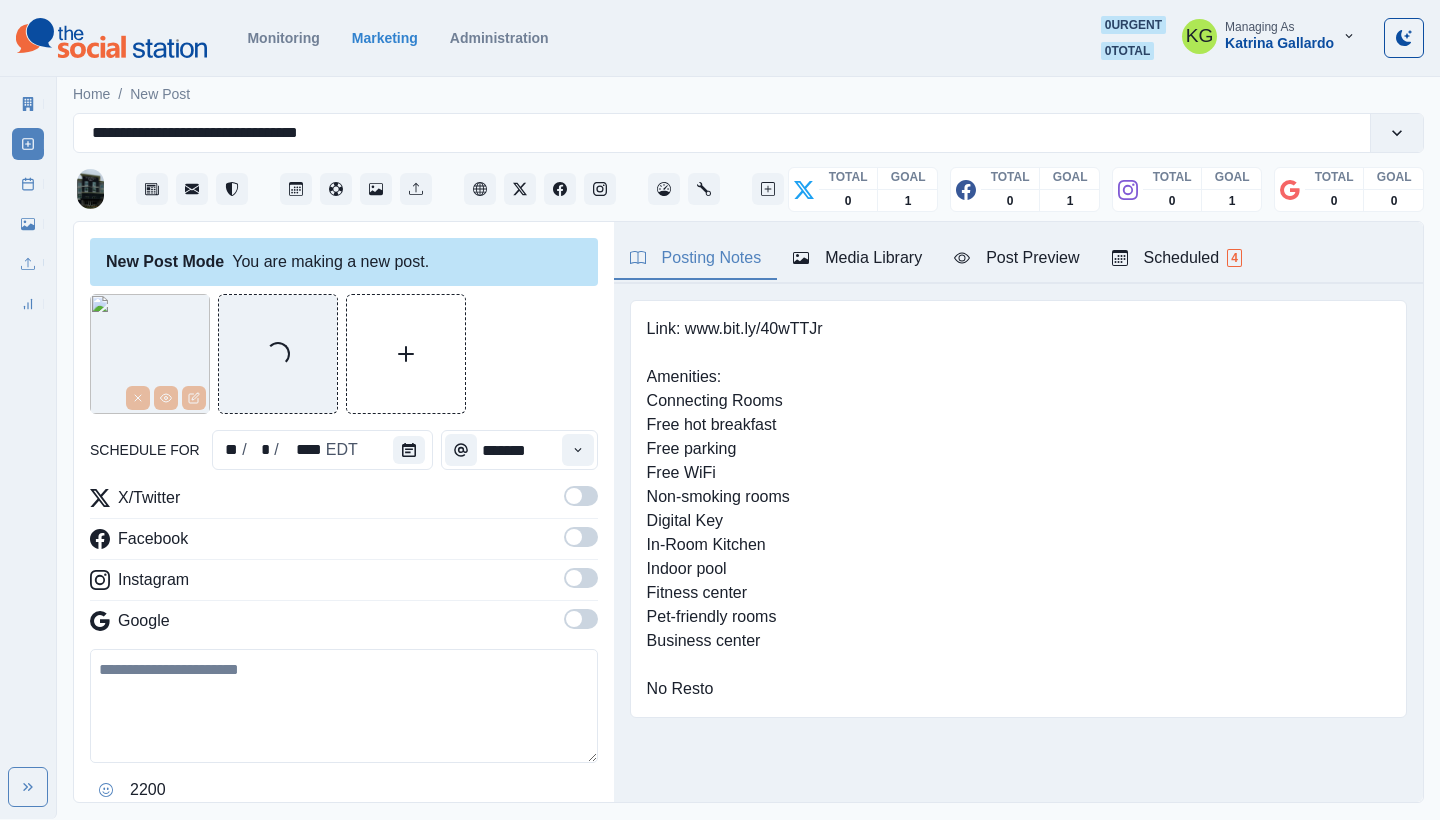 click at bounding box center [581, 619] 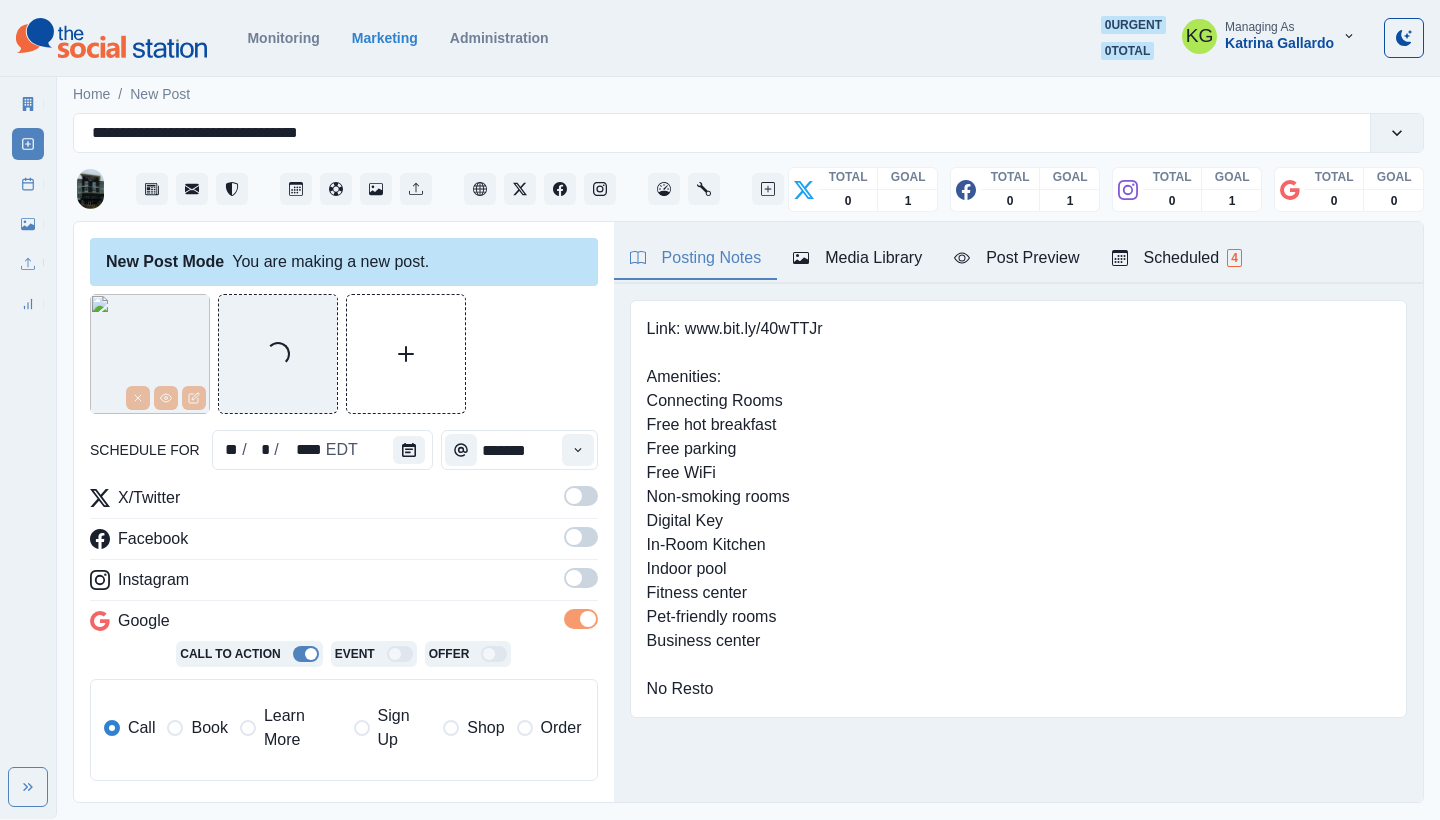 click at bounding box center [581, 584] 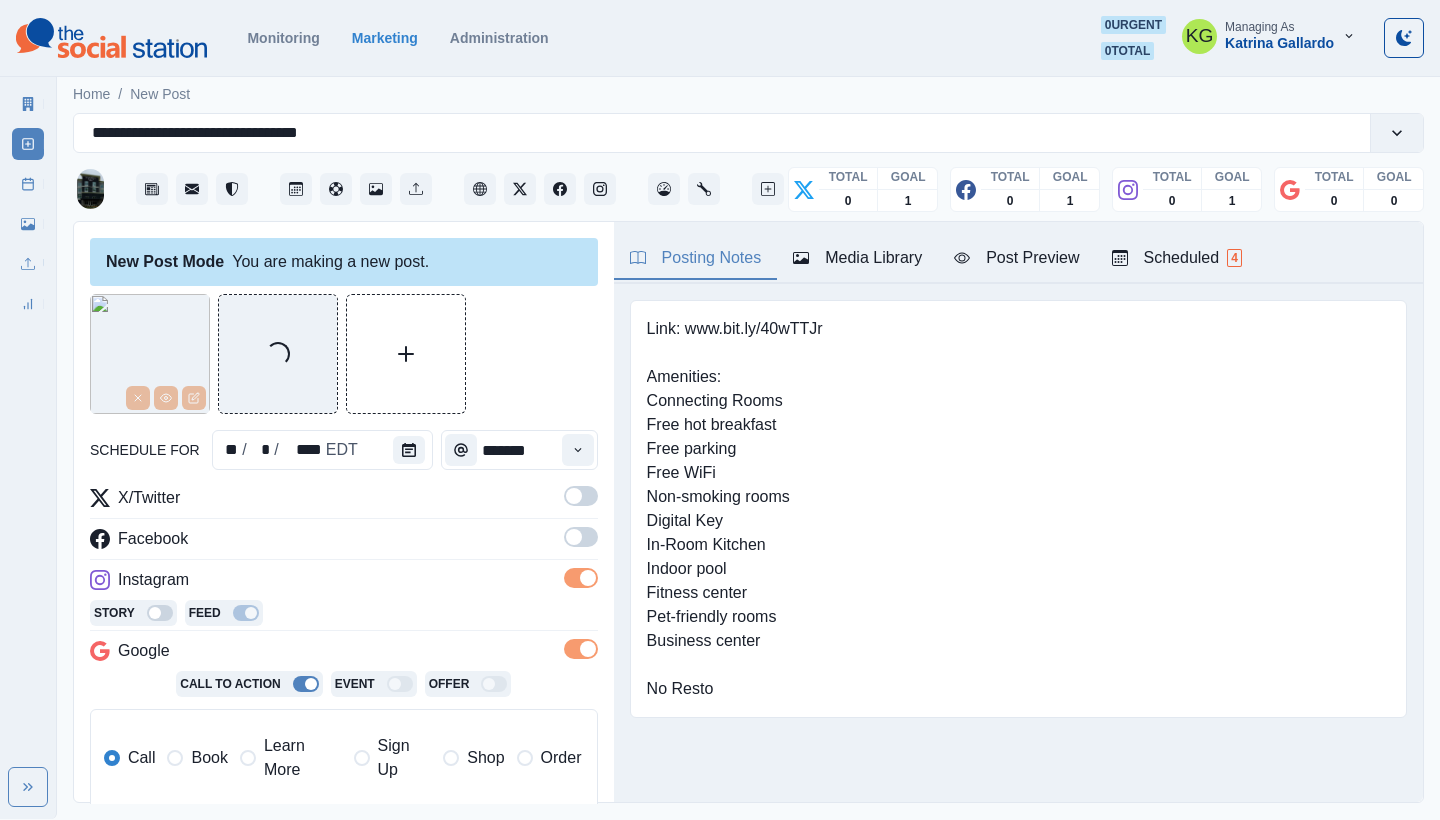 click at bounding box center [581, 543] 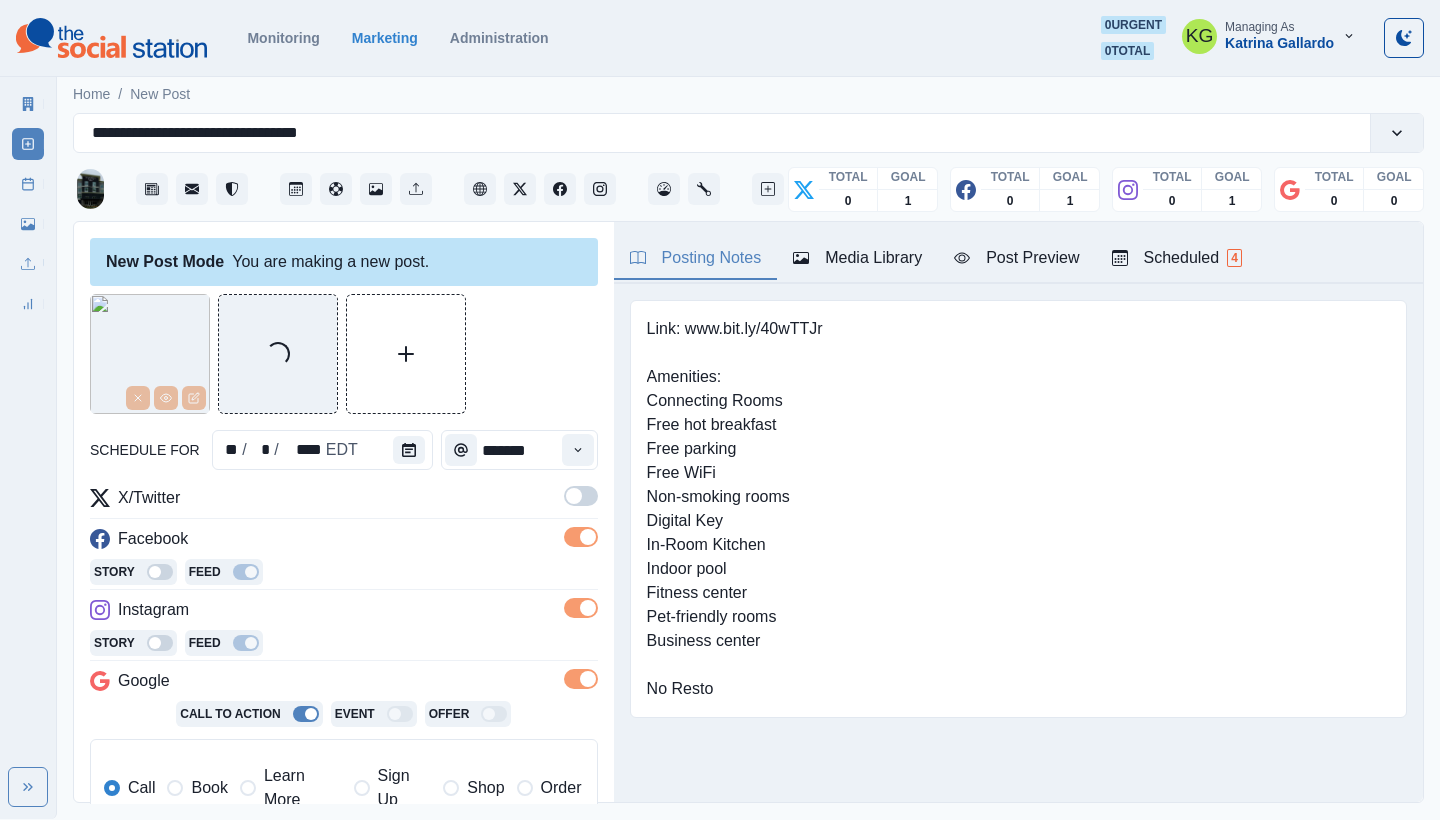 click at bounding box center (581, 502) 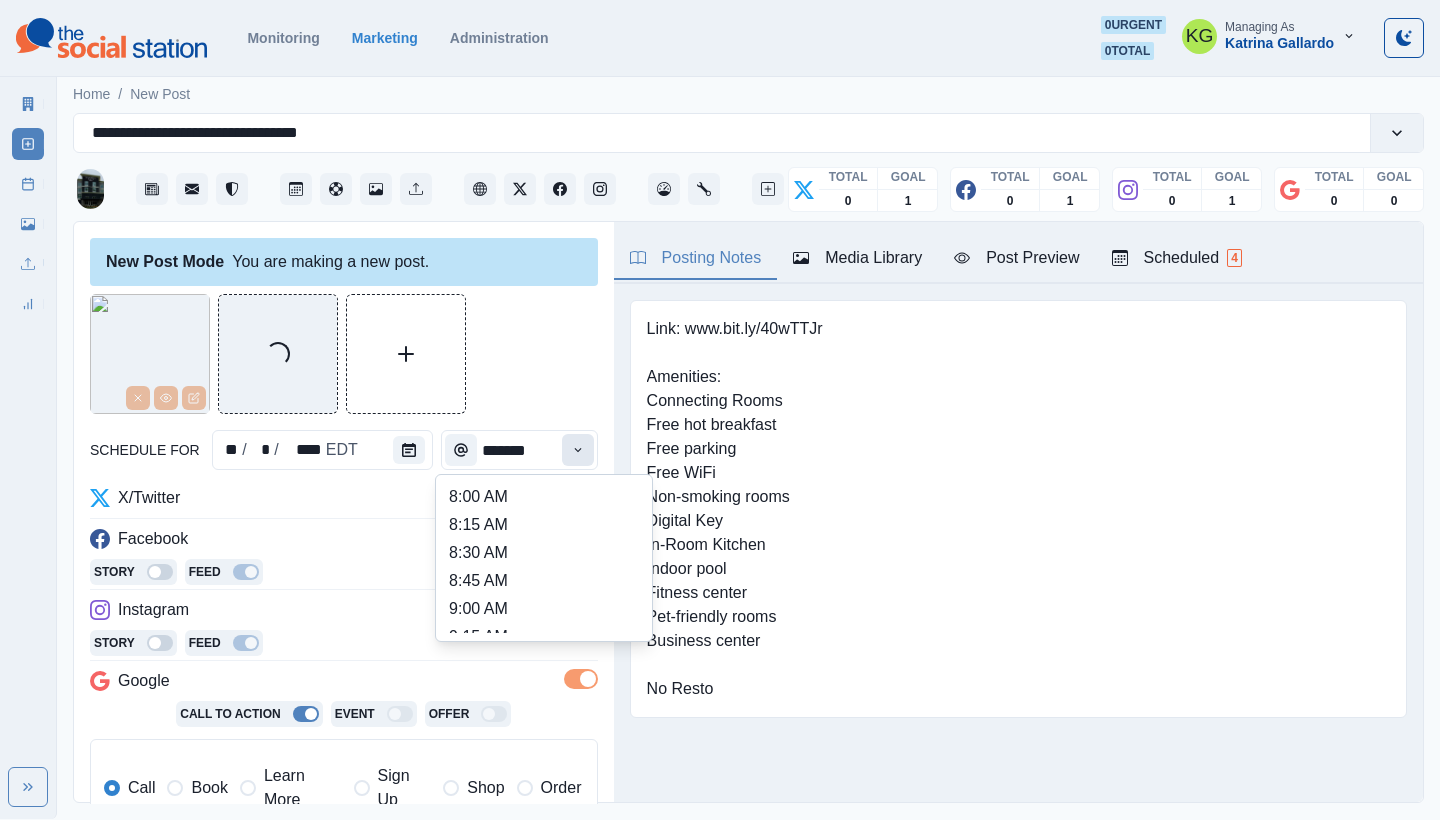 click 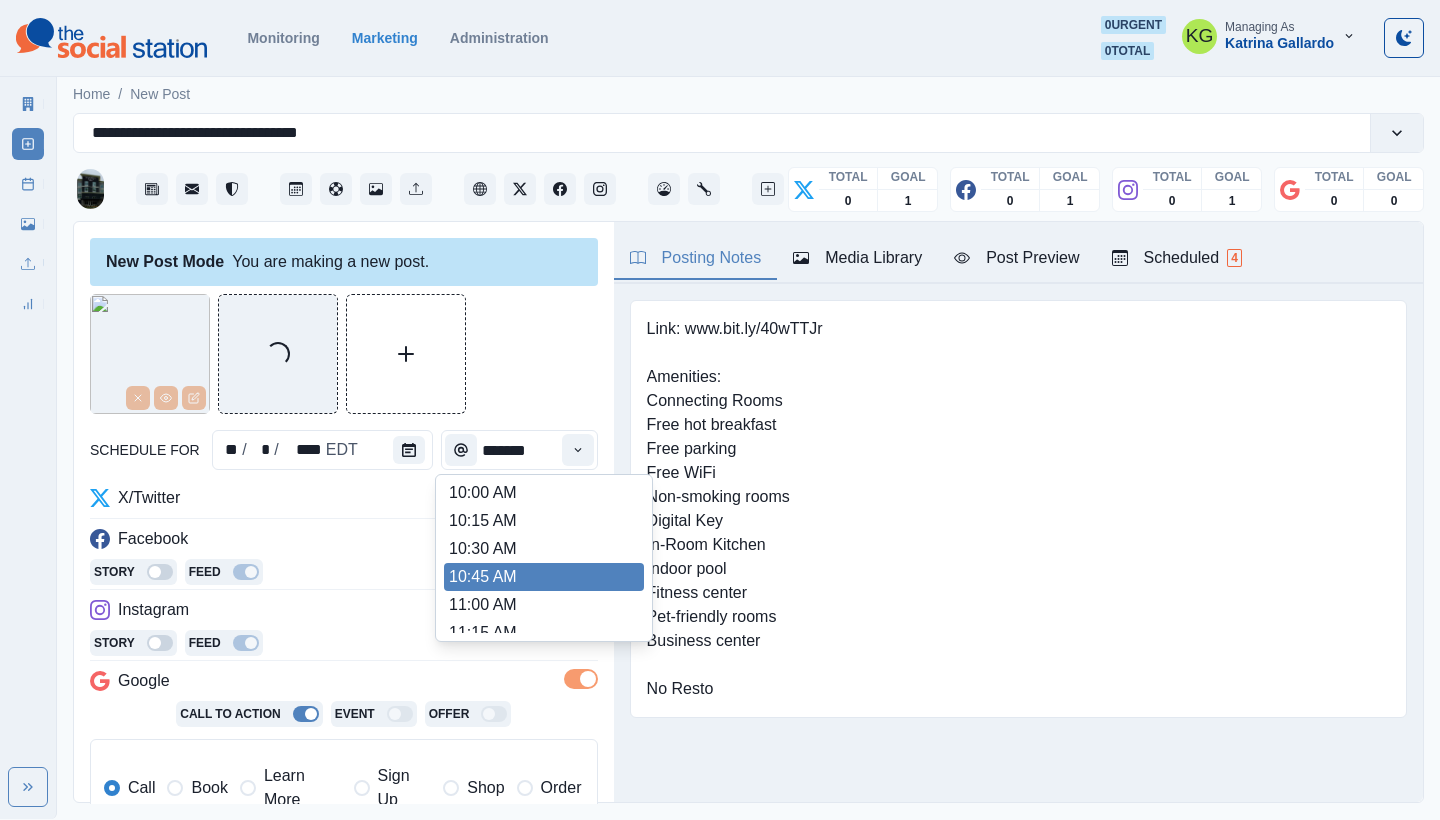 scroll, scrollTop: 229, scrollLeft: 0, axis: vertical 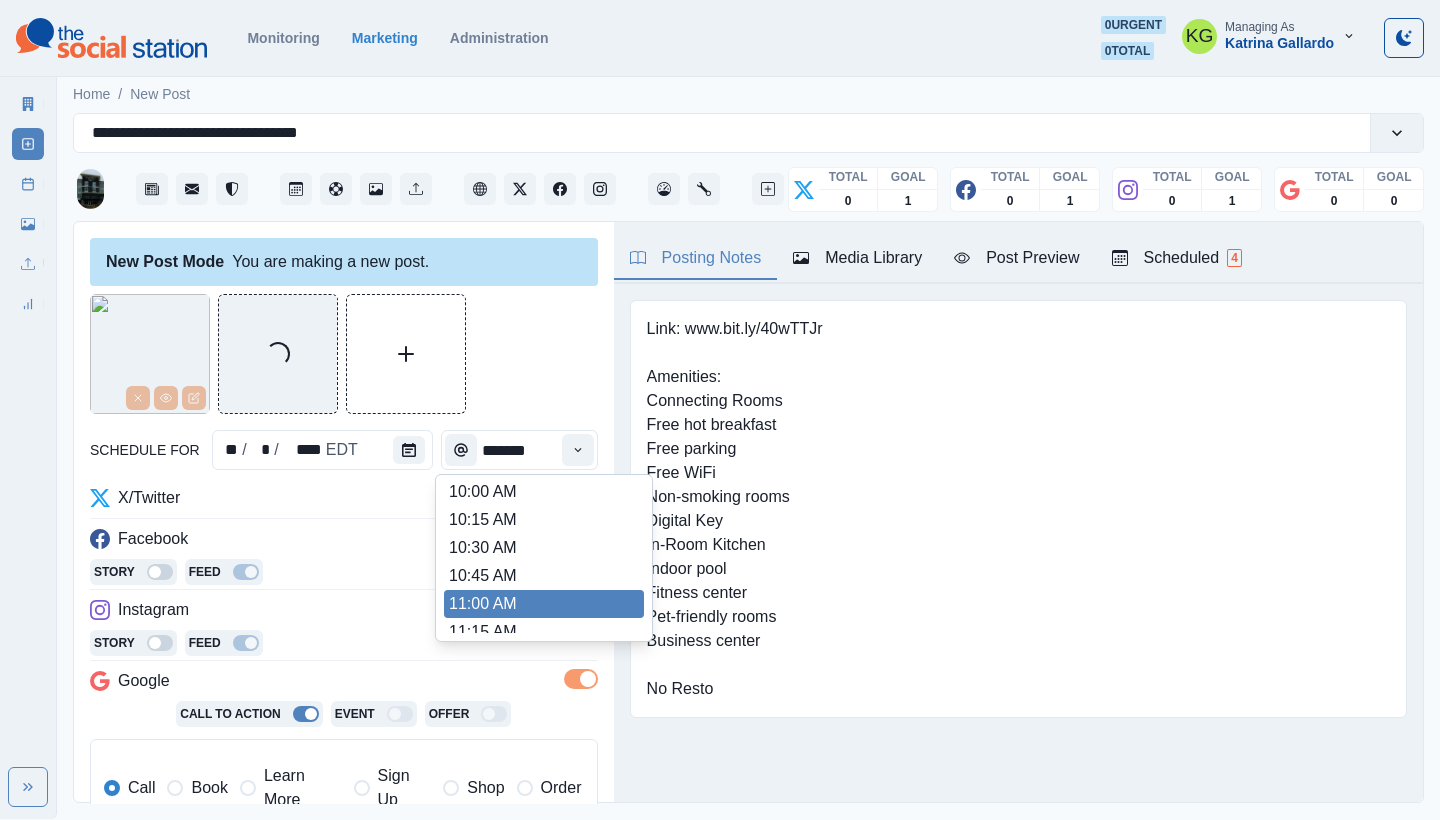 click on "11:00 AM" at bounding box center [544, 604] 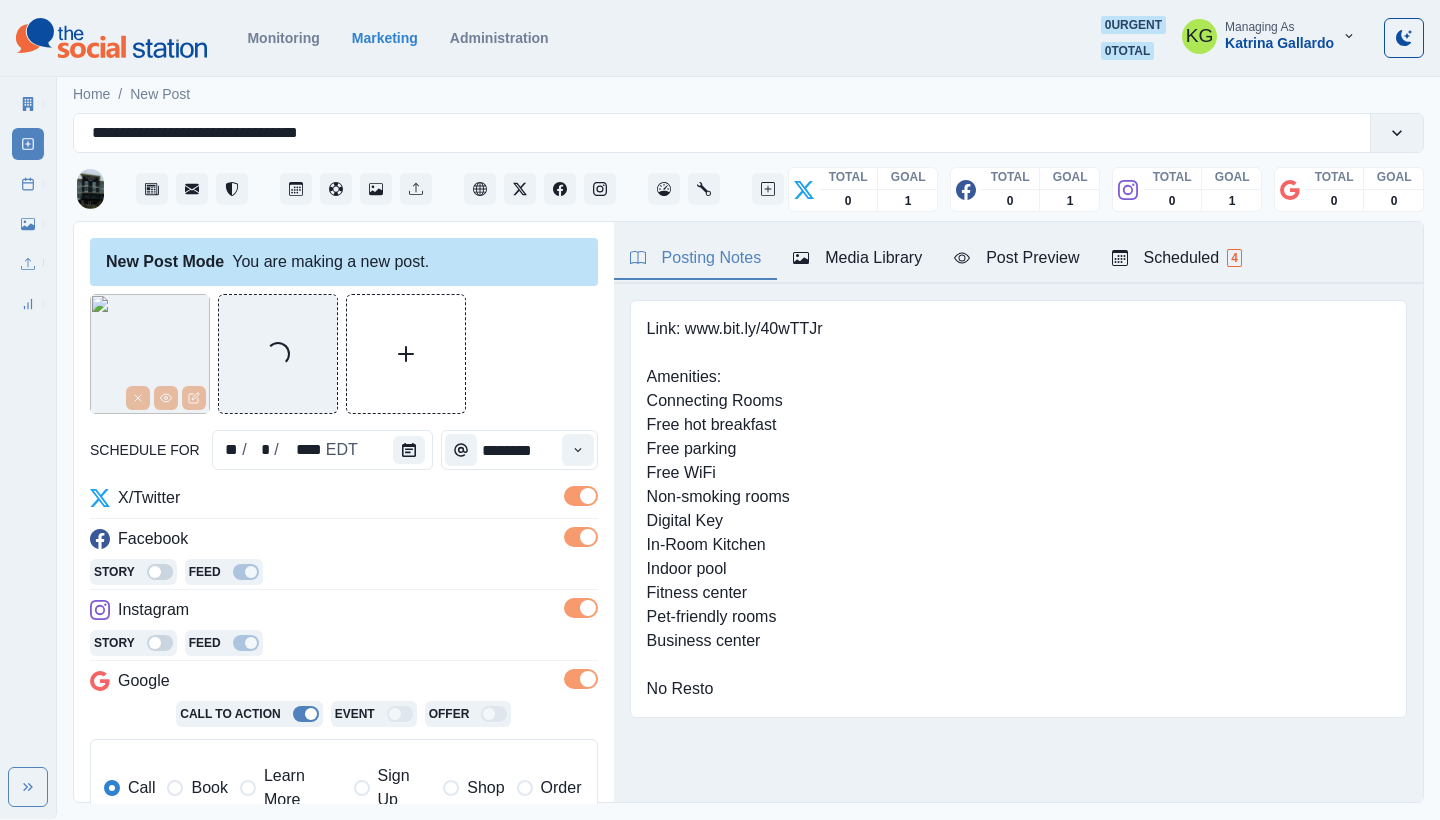 click on "Loading..." at bounding box center [344, 354] 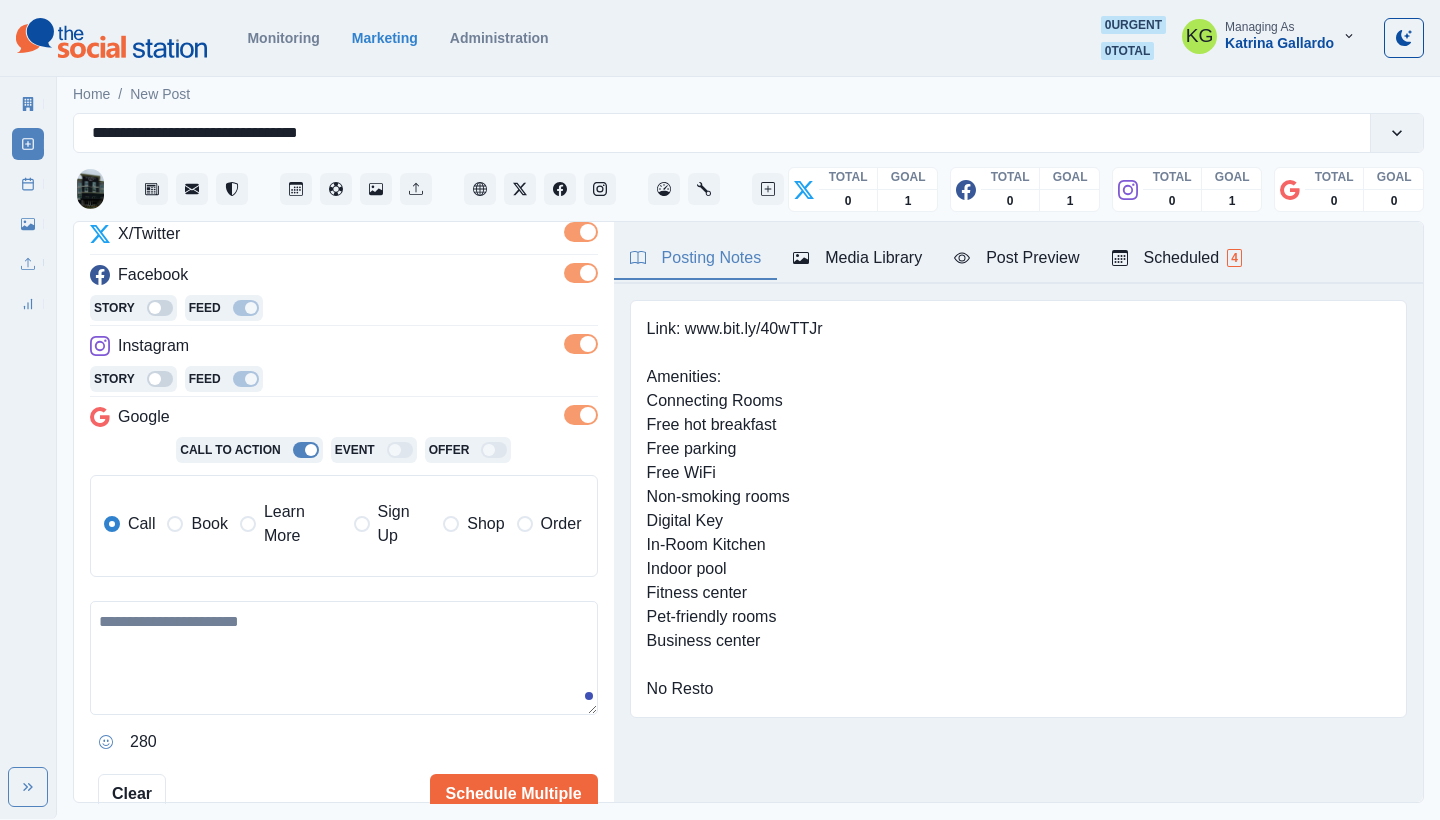 scroll, scrollTop: 266, scrollLeft: 0, axis: vertical 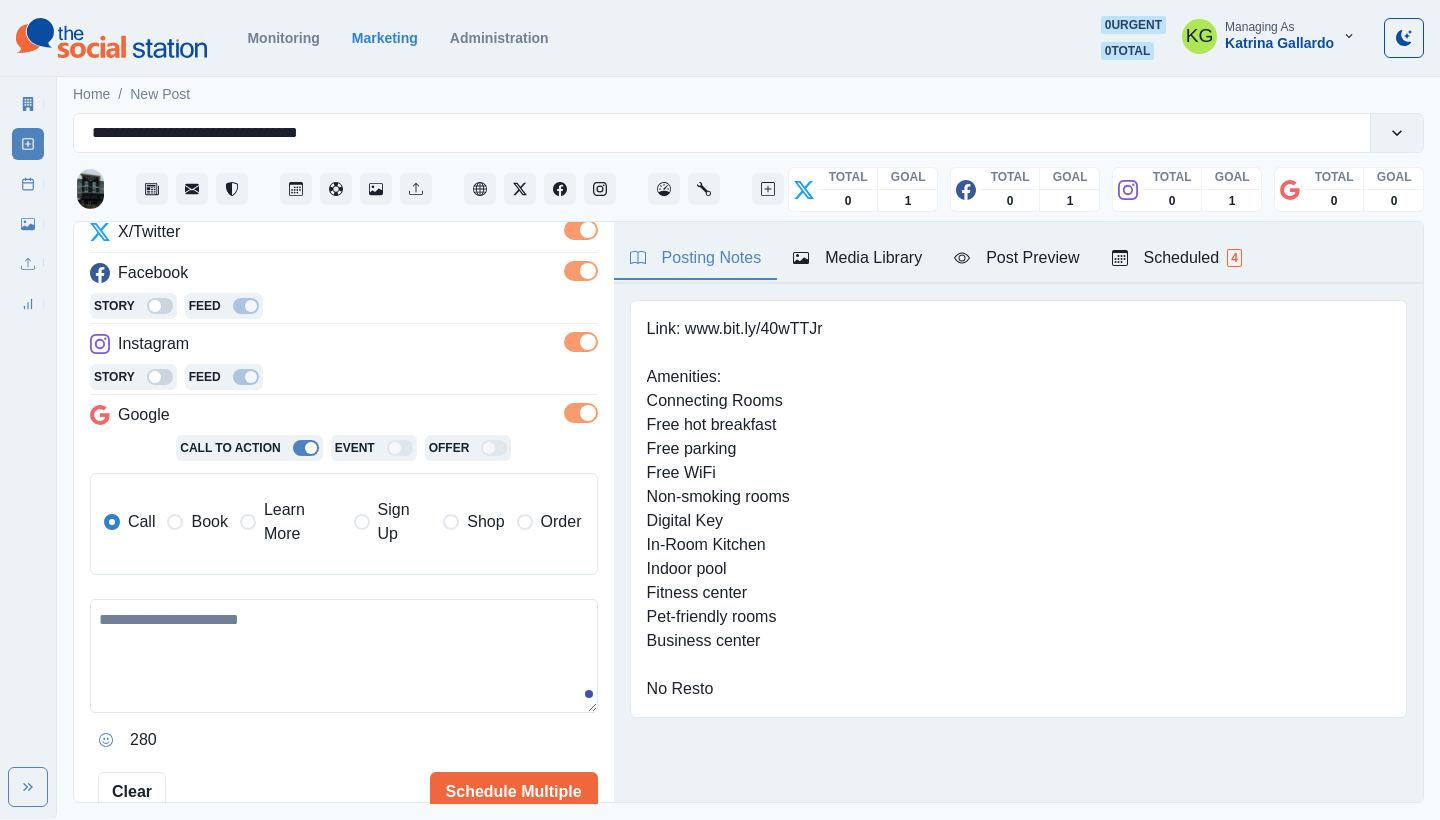 click on "Call Book Learn More Sign Up Shop Order" at bounding box center [343, 522] 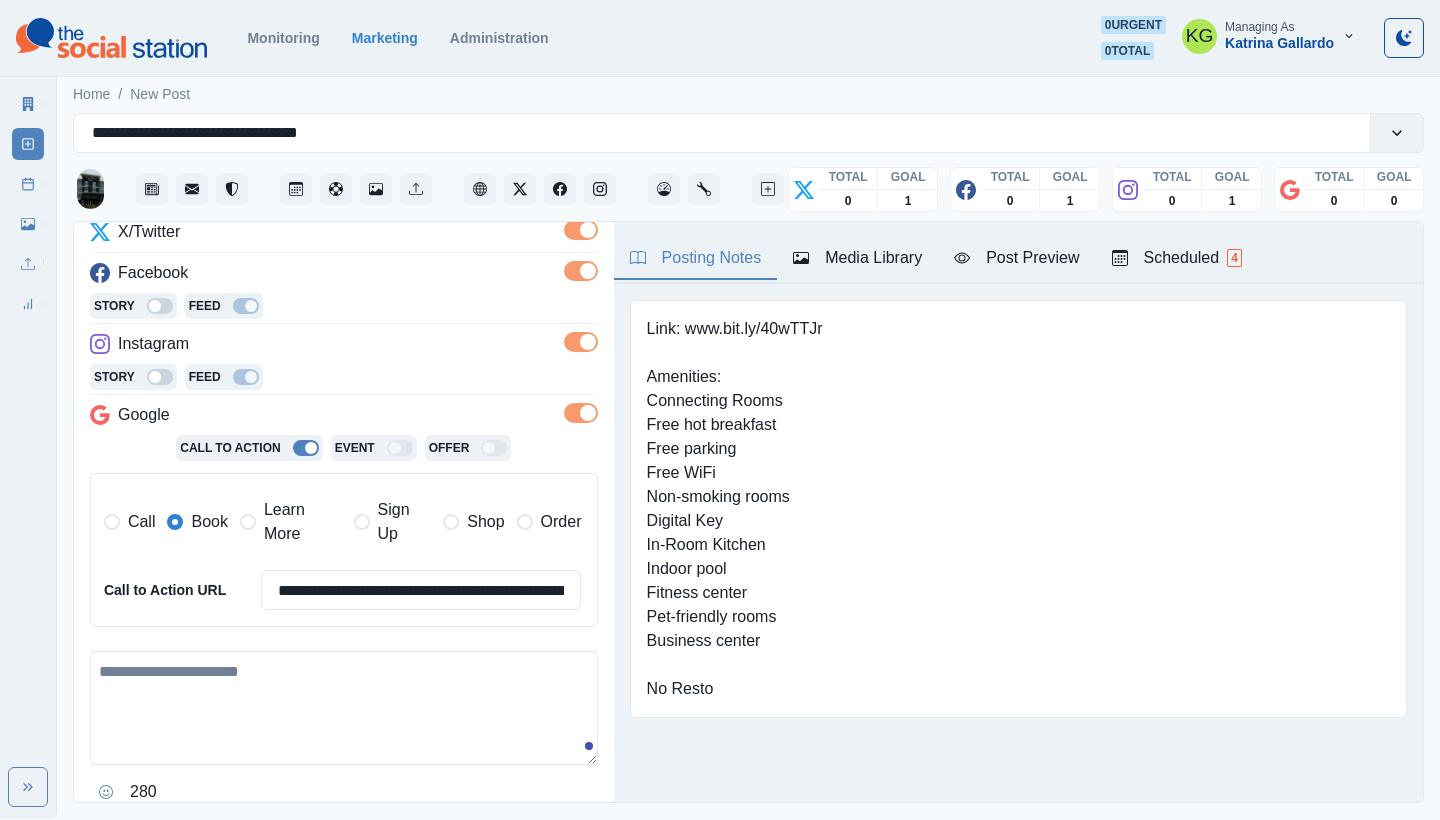 click at bounding box center [344, 708] 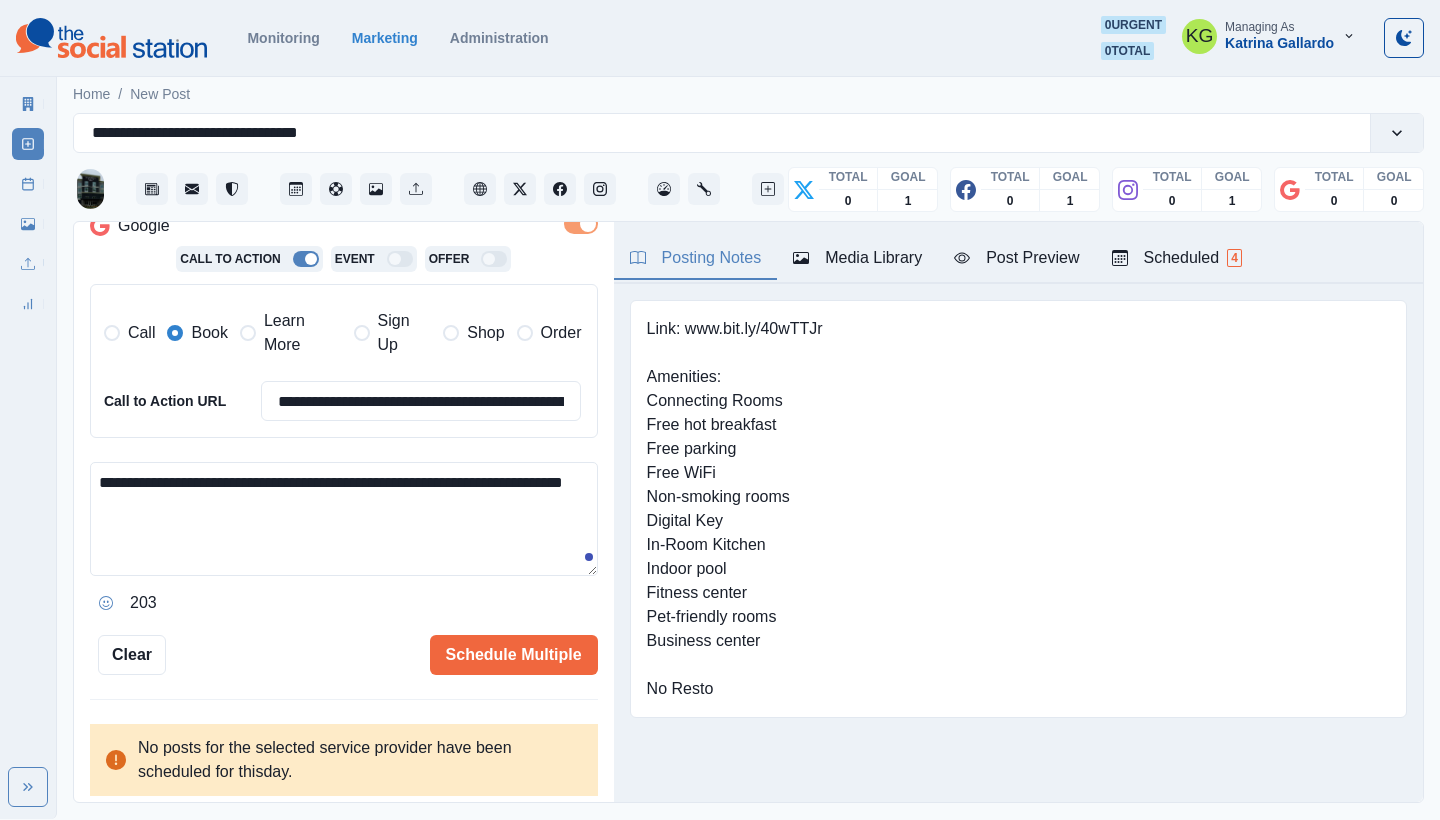 scroll, scrollTop: 454, scrollLeft: 0, axis: vertical 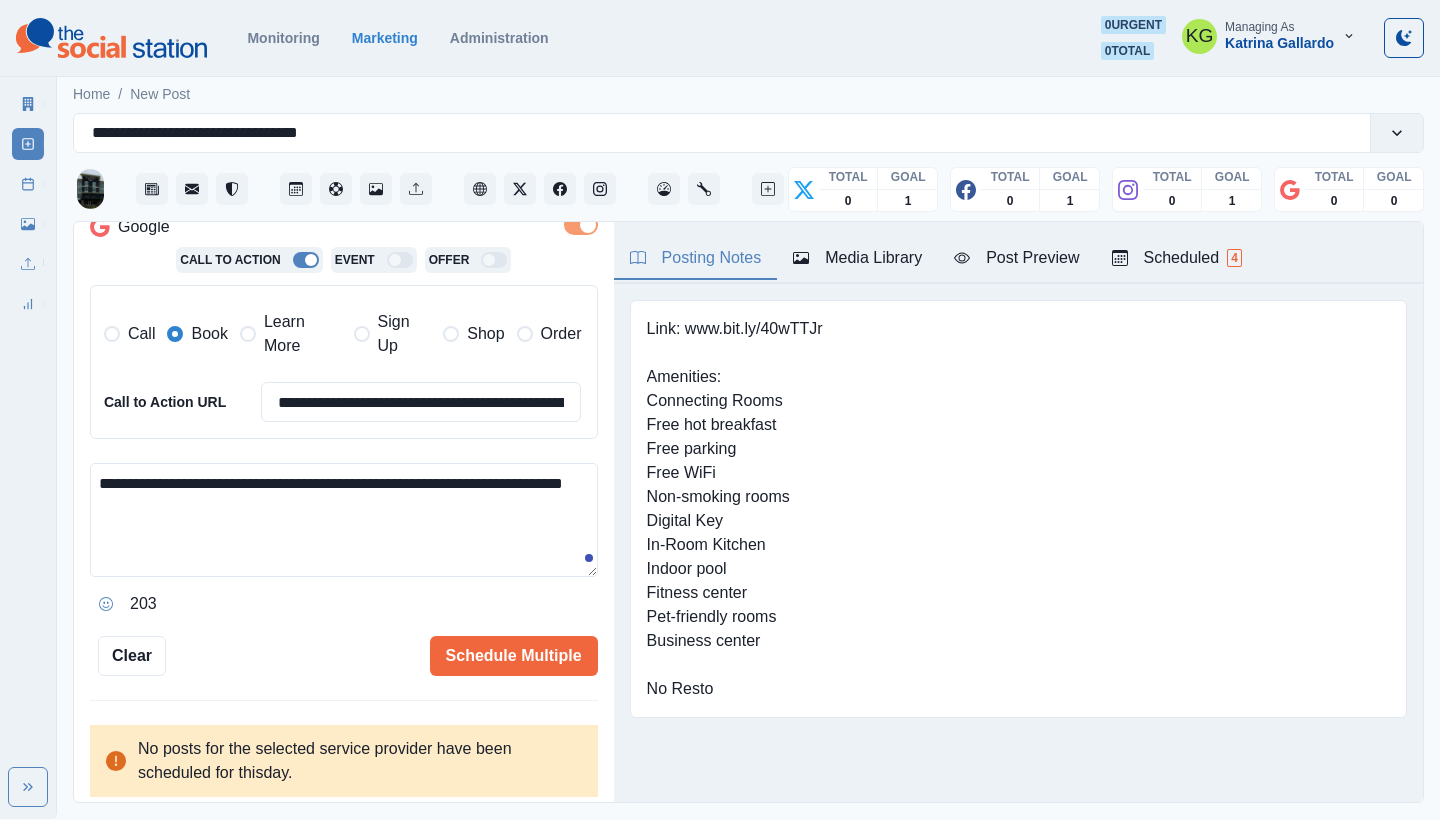 type on "**********" 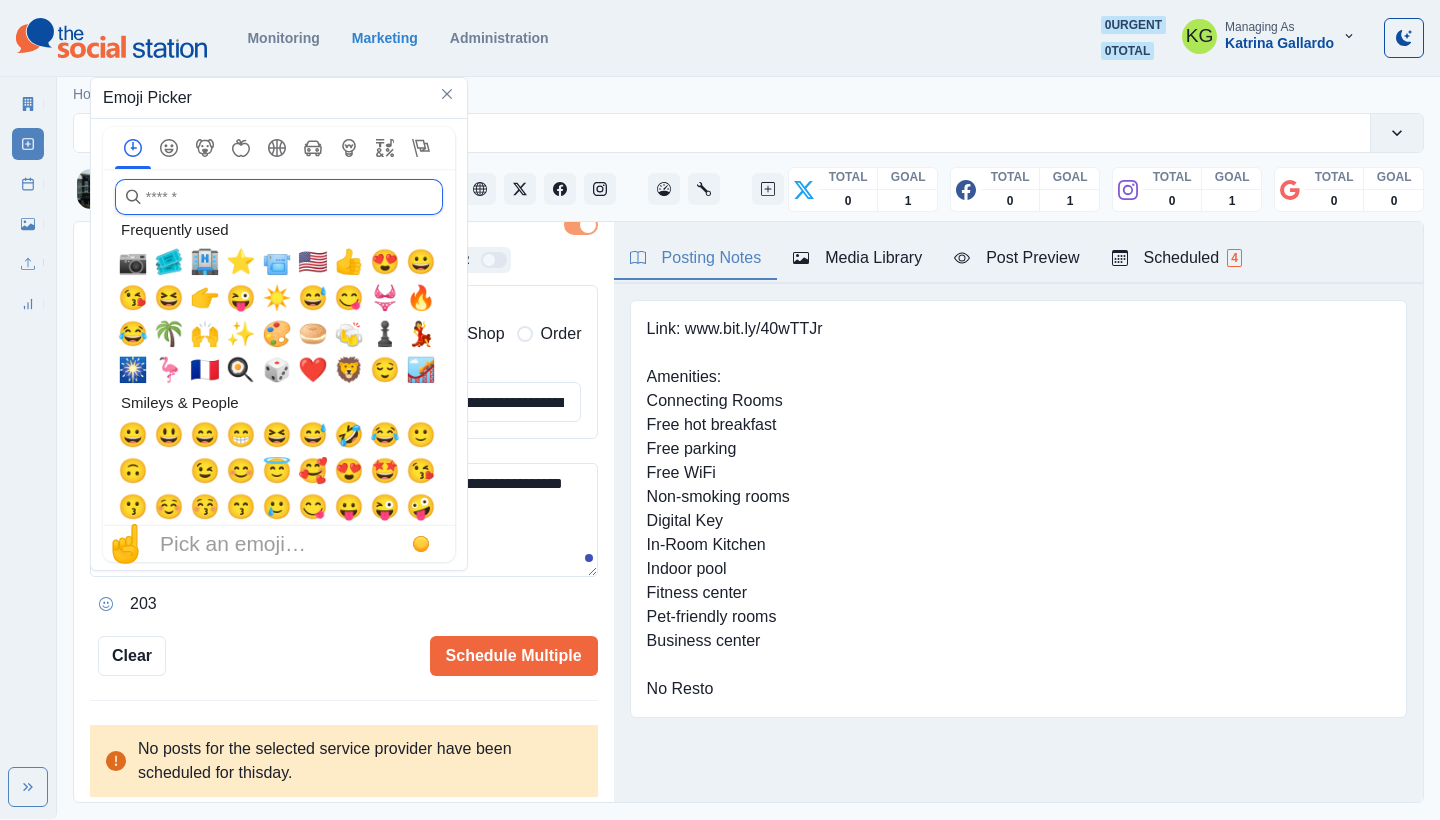 click at bounding box center (279, 197) 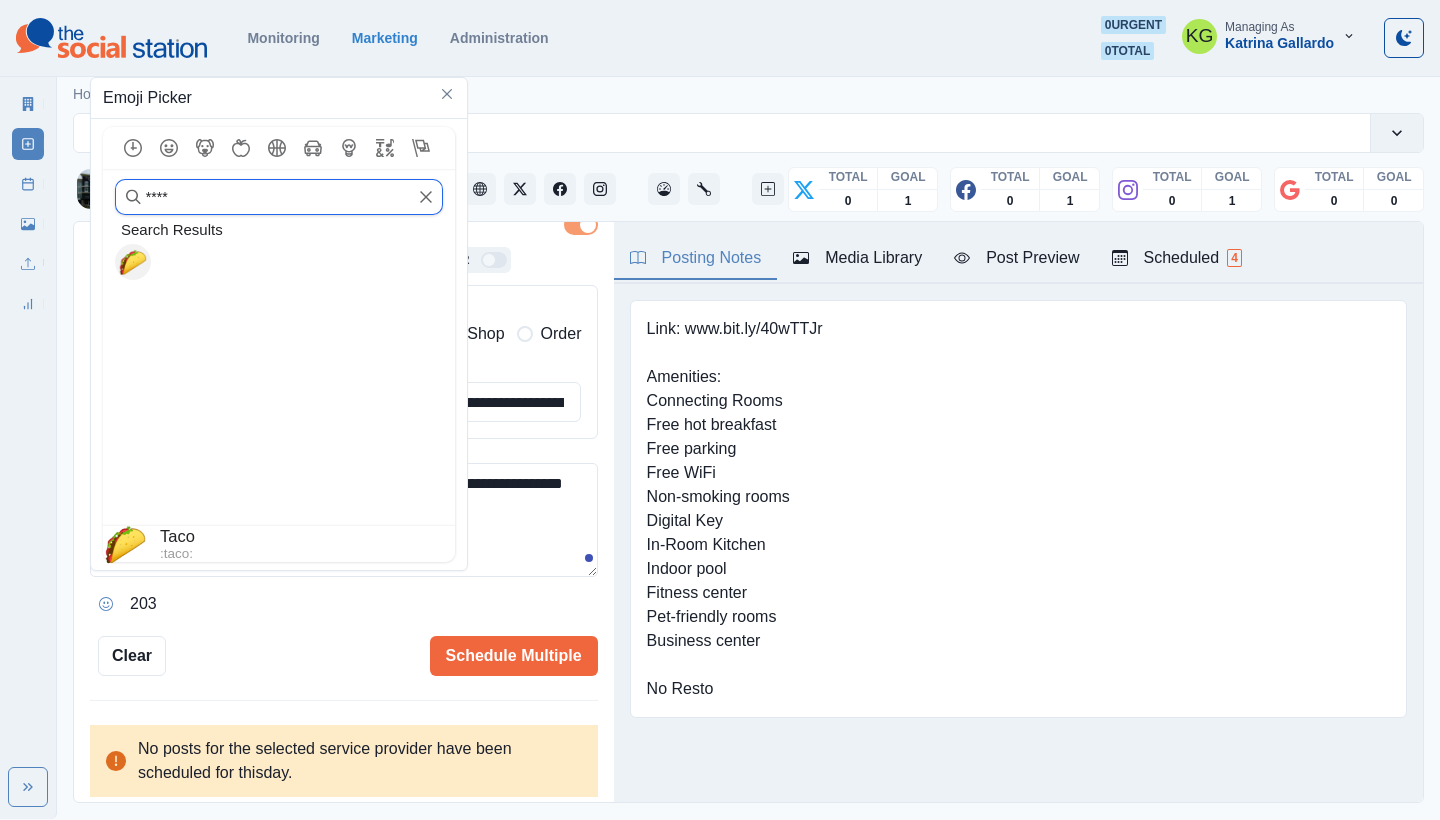 type on "****" 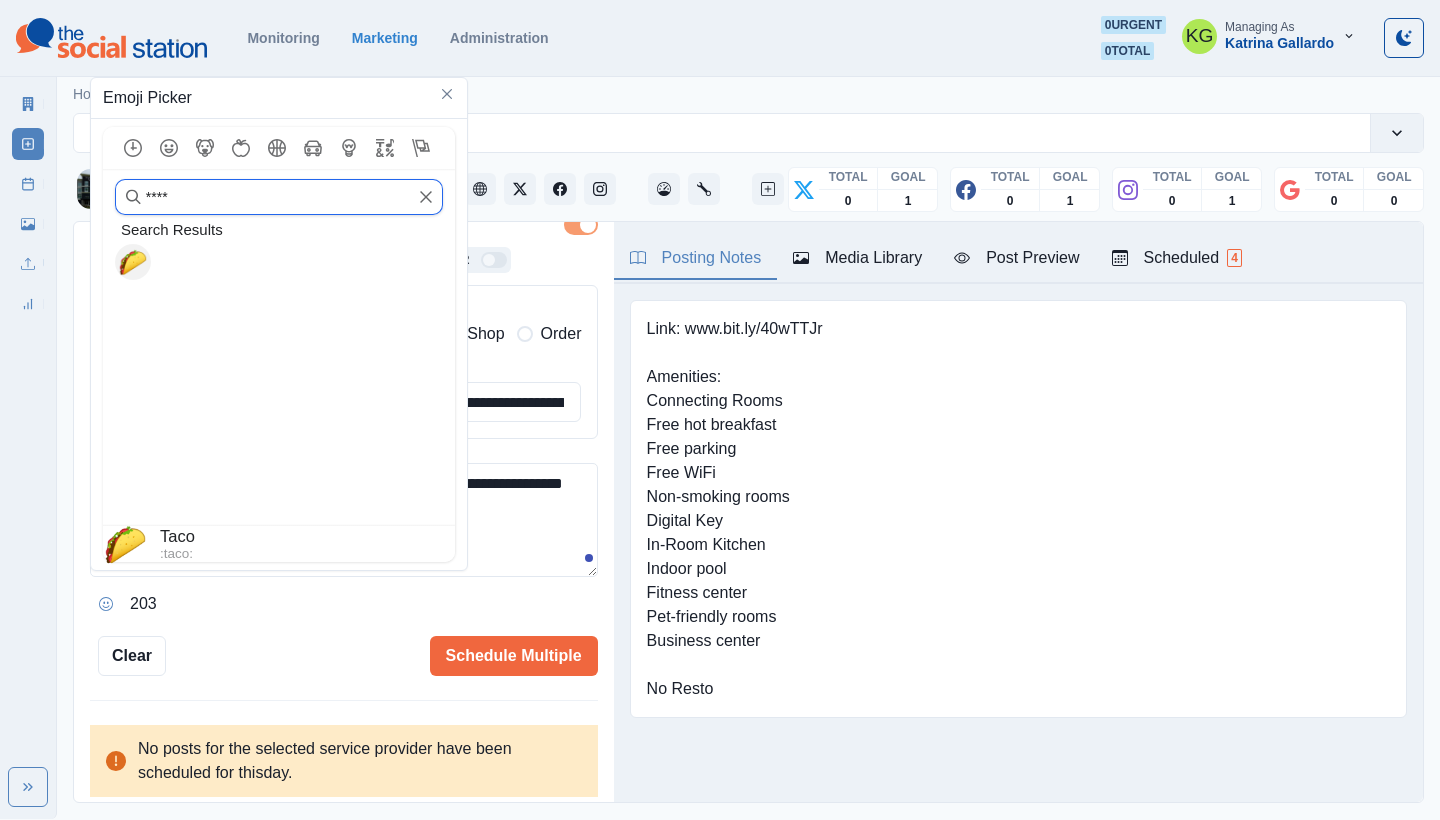 click on "🌮" at bounding box center (133, 262) 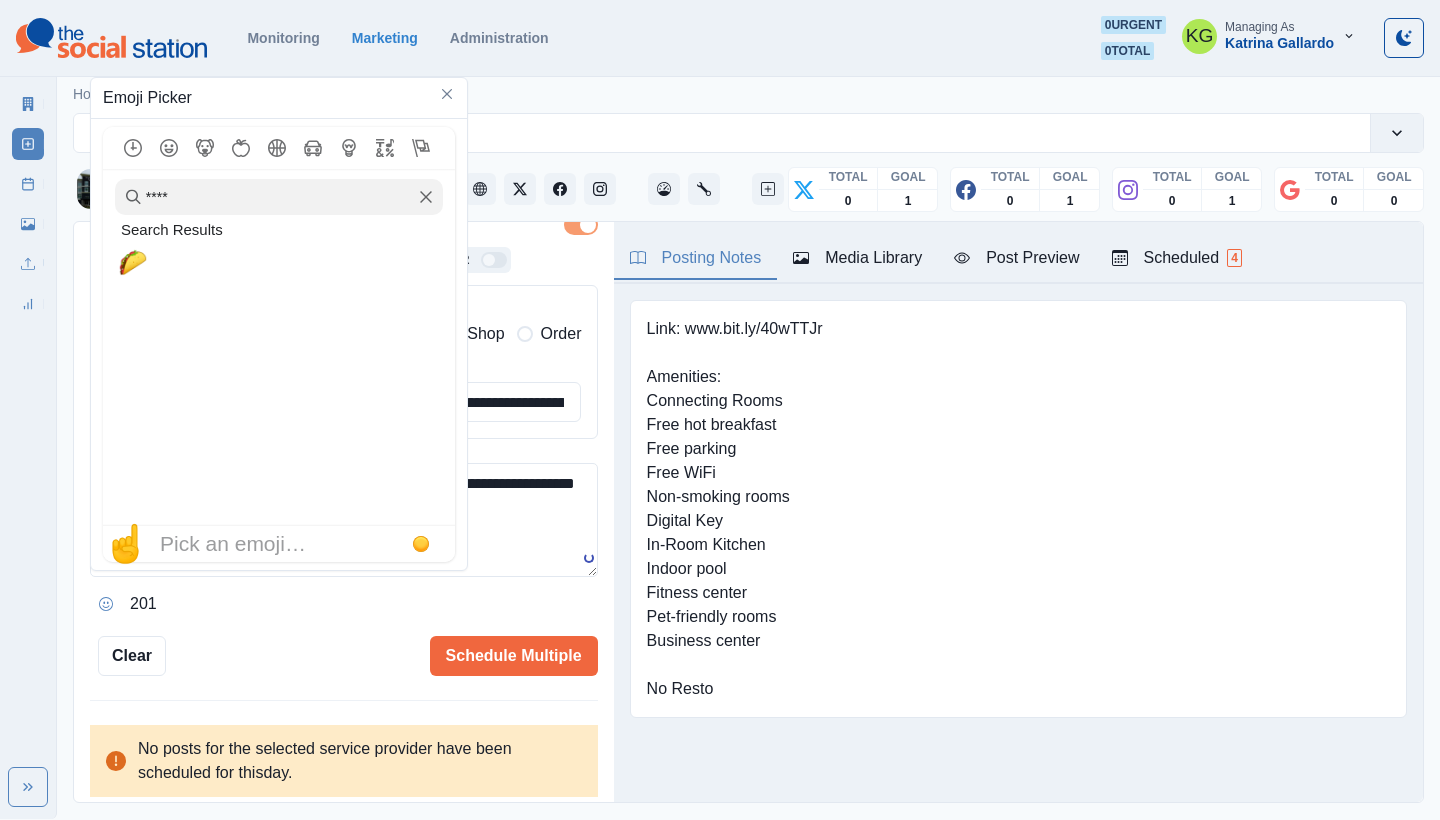 click on "**********" at bounding box center (344, 520) 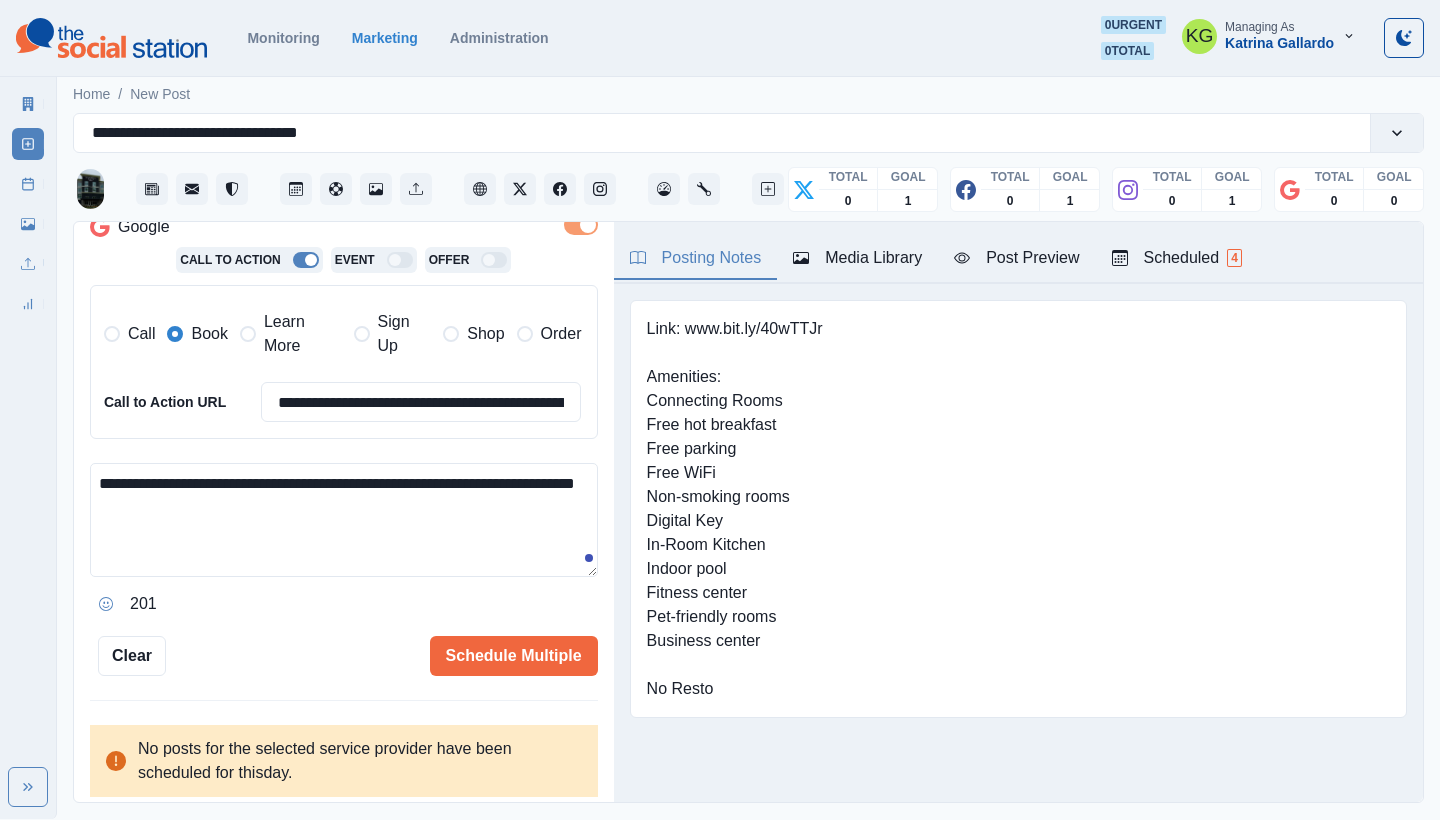 click on "**********" at bounding box center [344, 520] 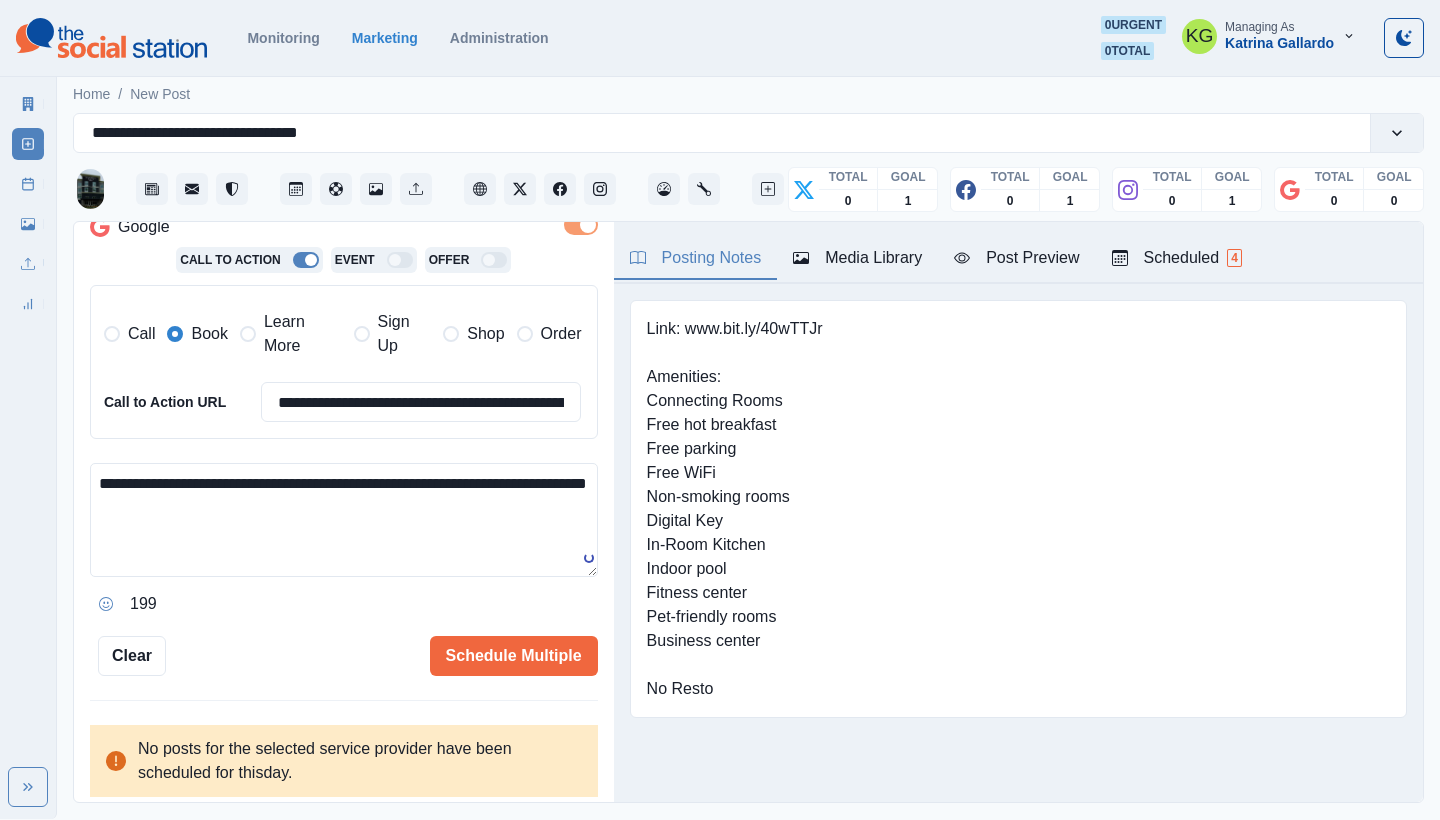 type on "**********" 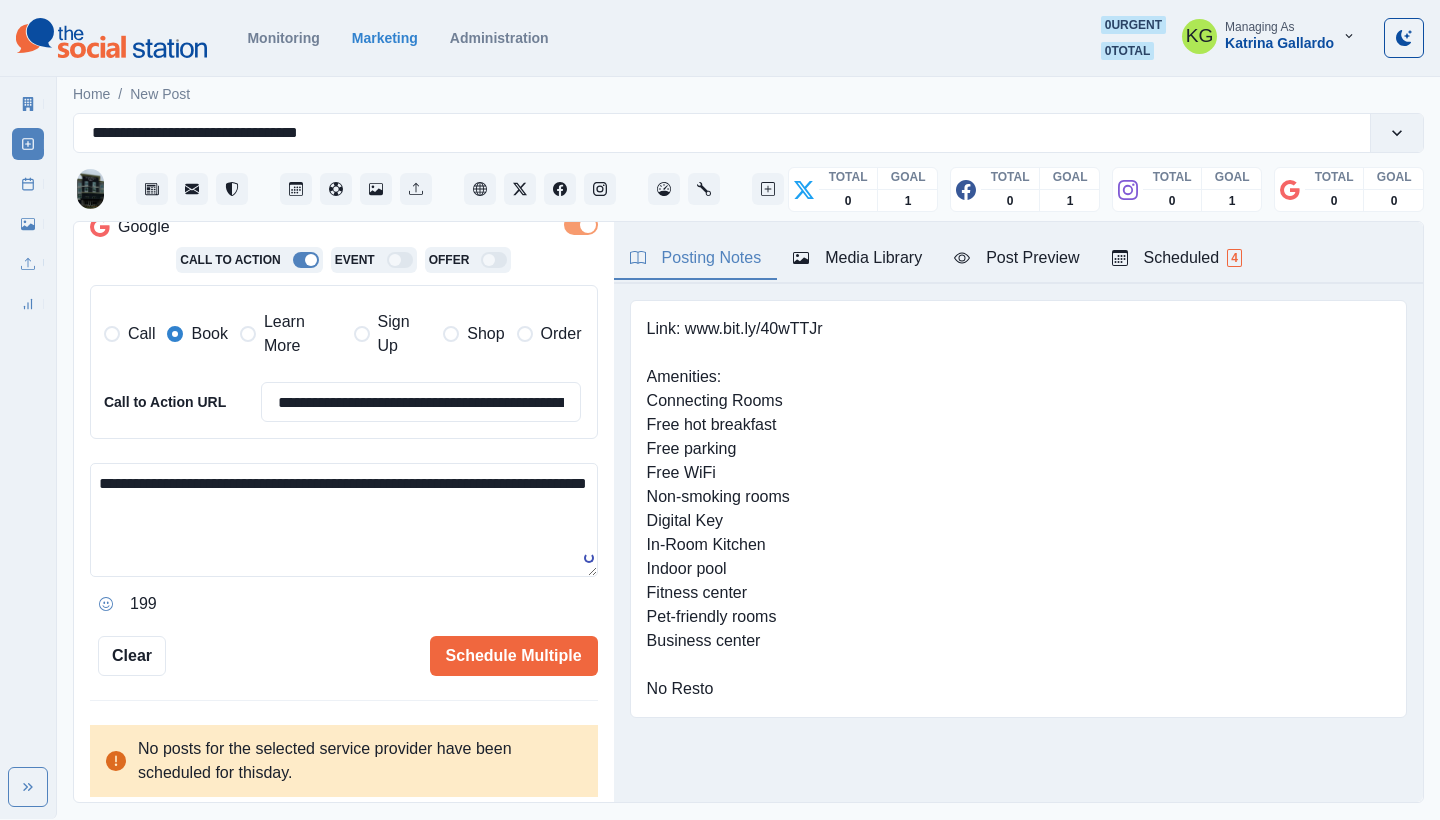 click at bounding box center [106, 604] 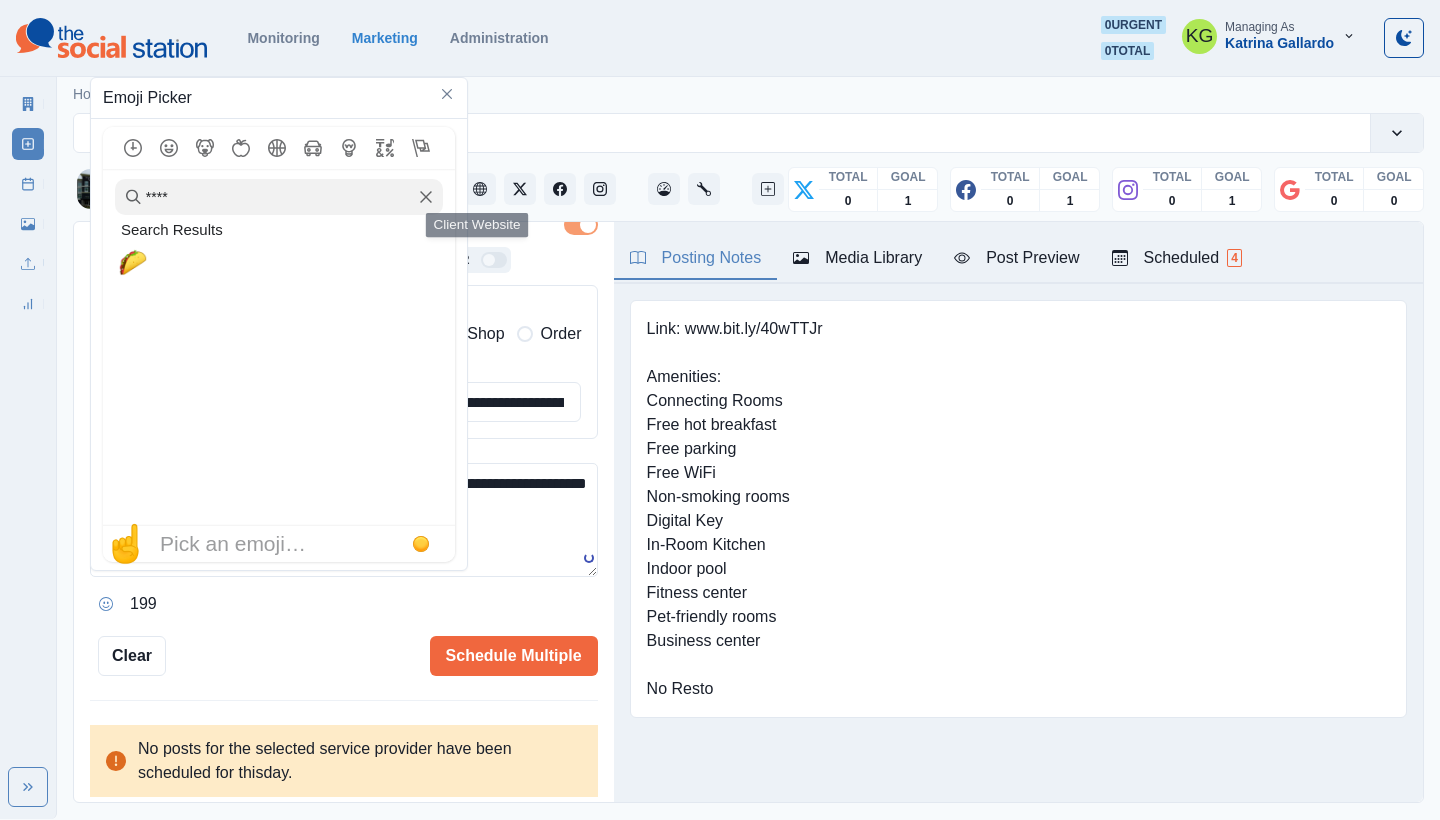 click 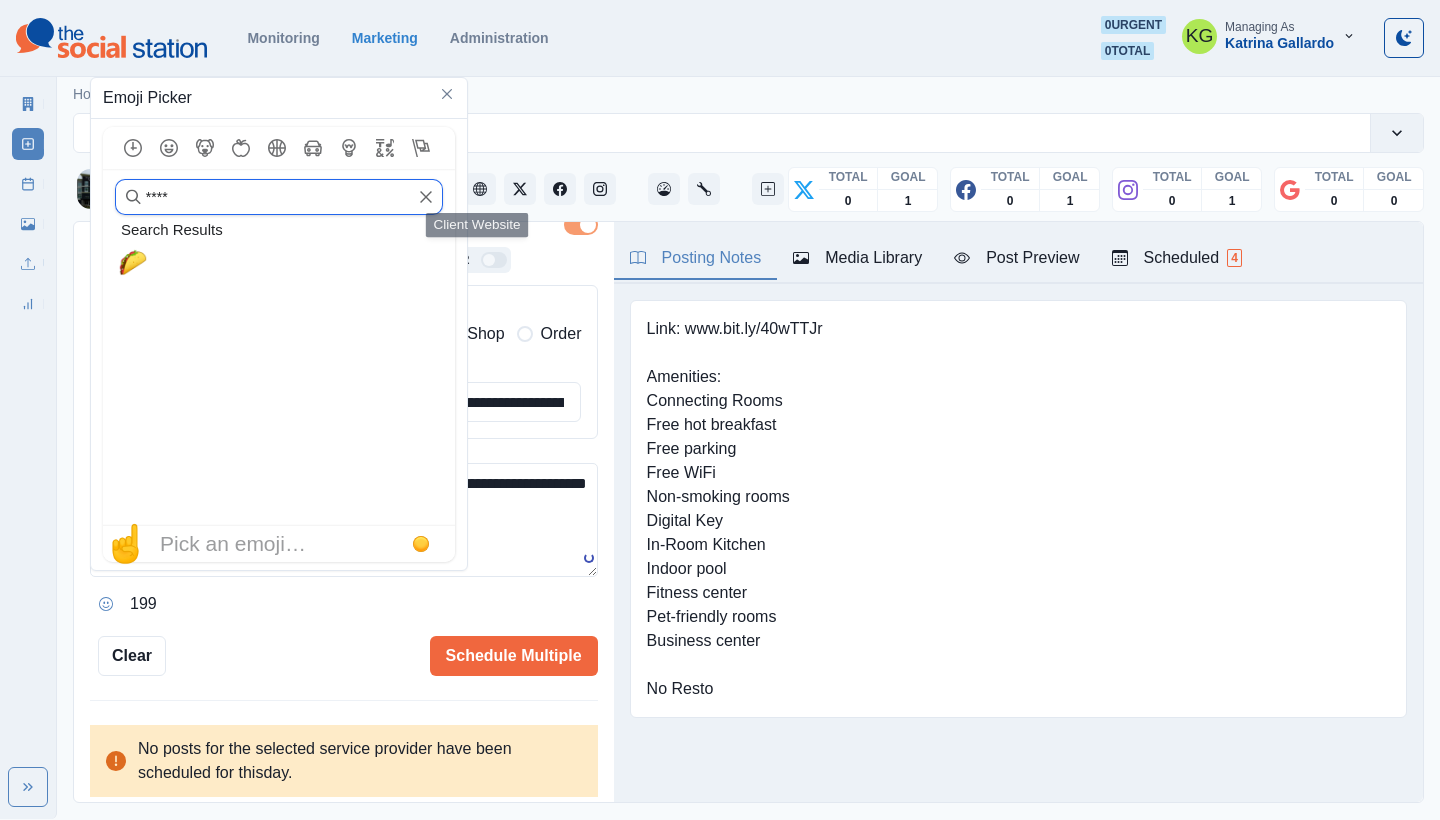 type 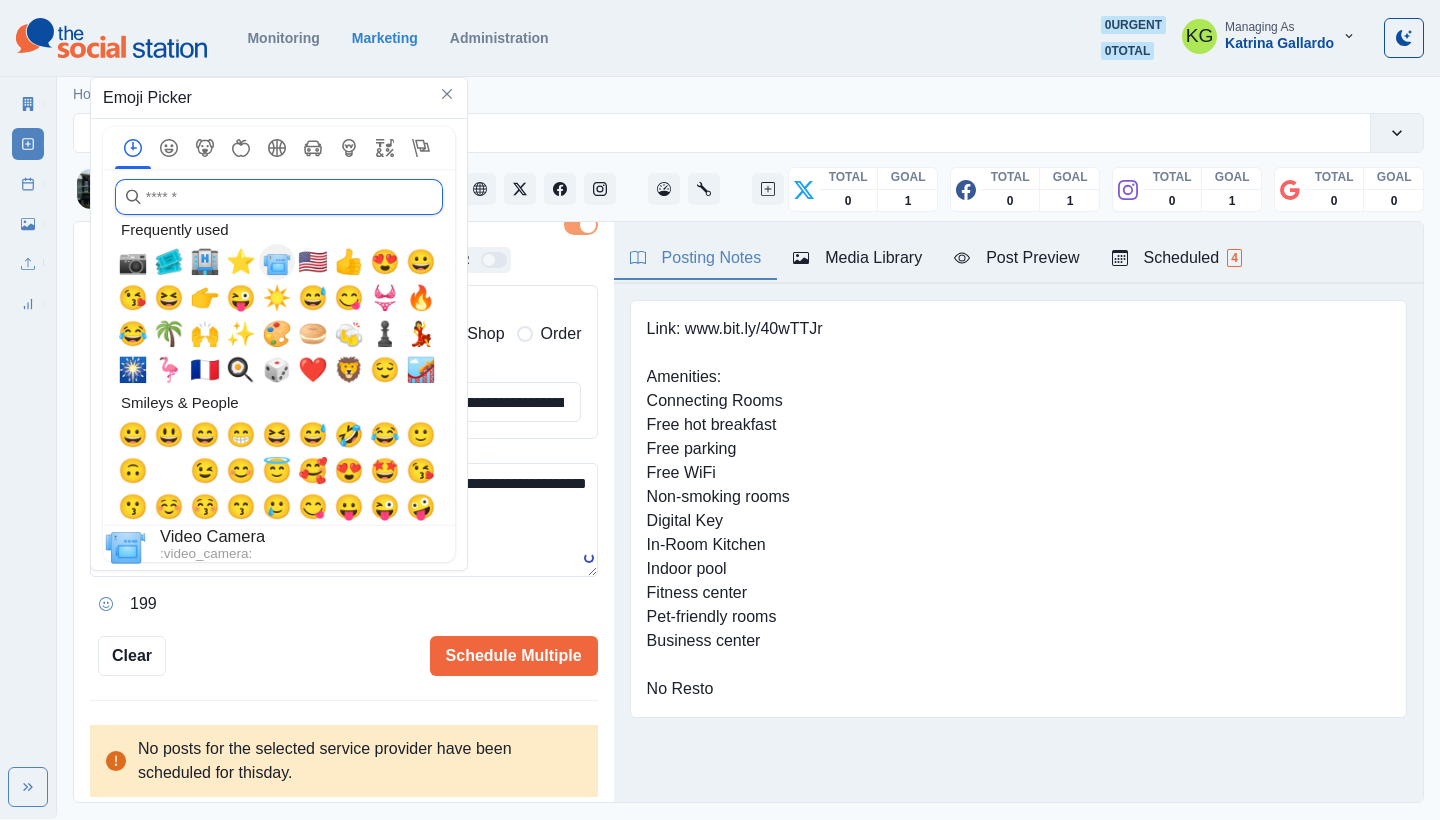 click on "📹" at bounding box center [277, 262] 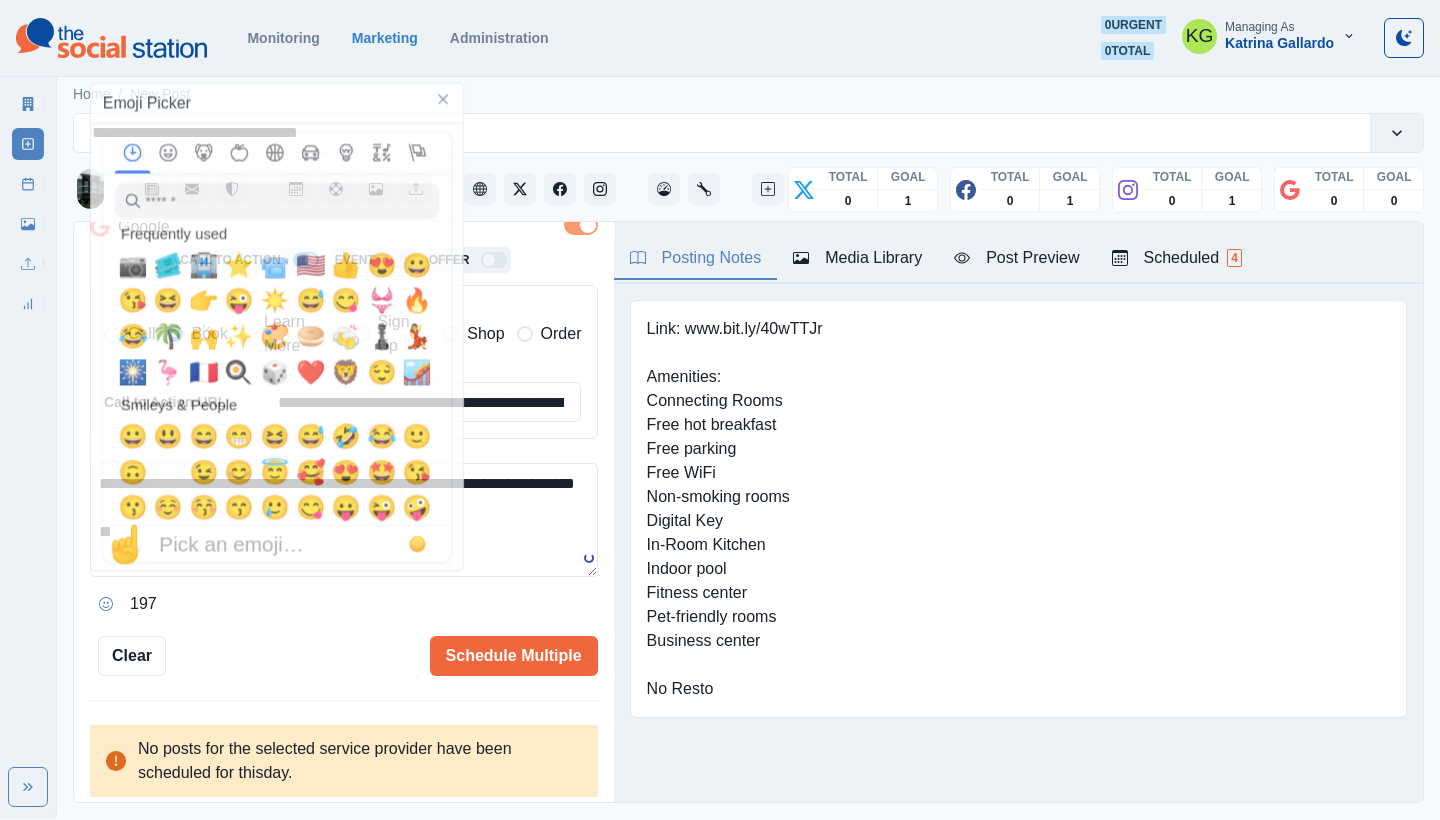 click on "**********" at bounding box center [344, 520] 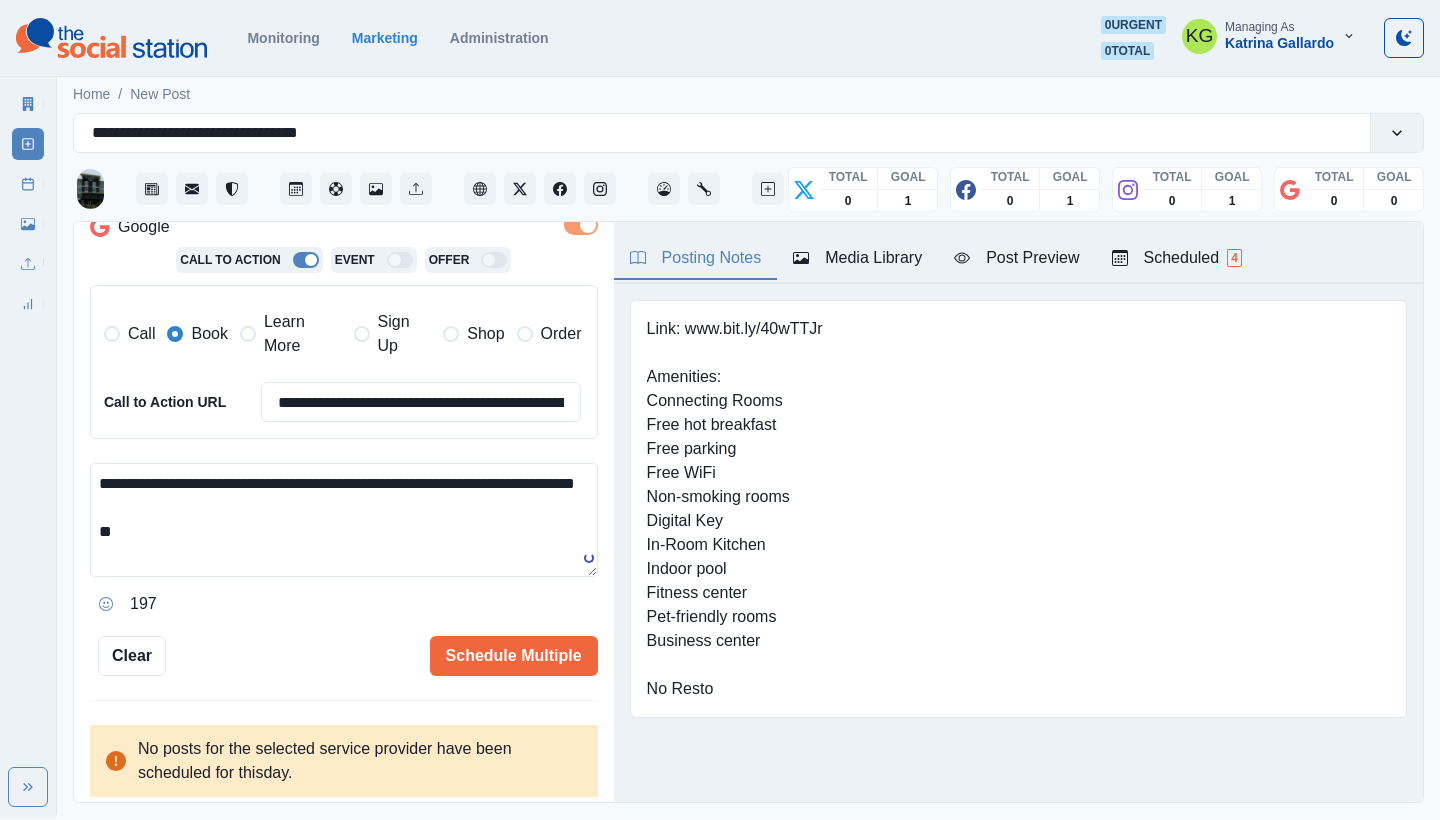 click on "**********" at bounding box center [344, 520] 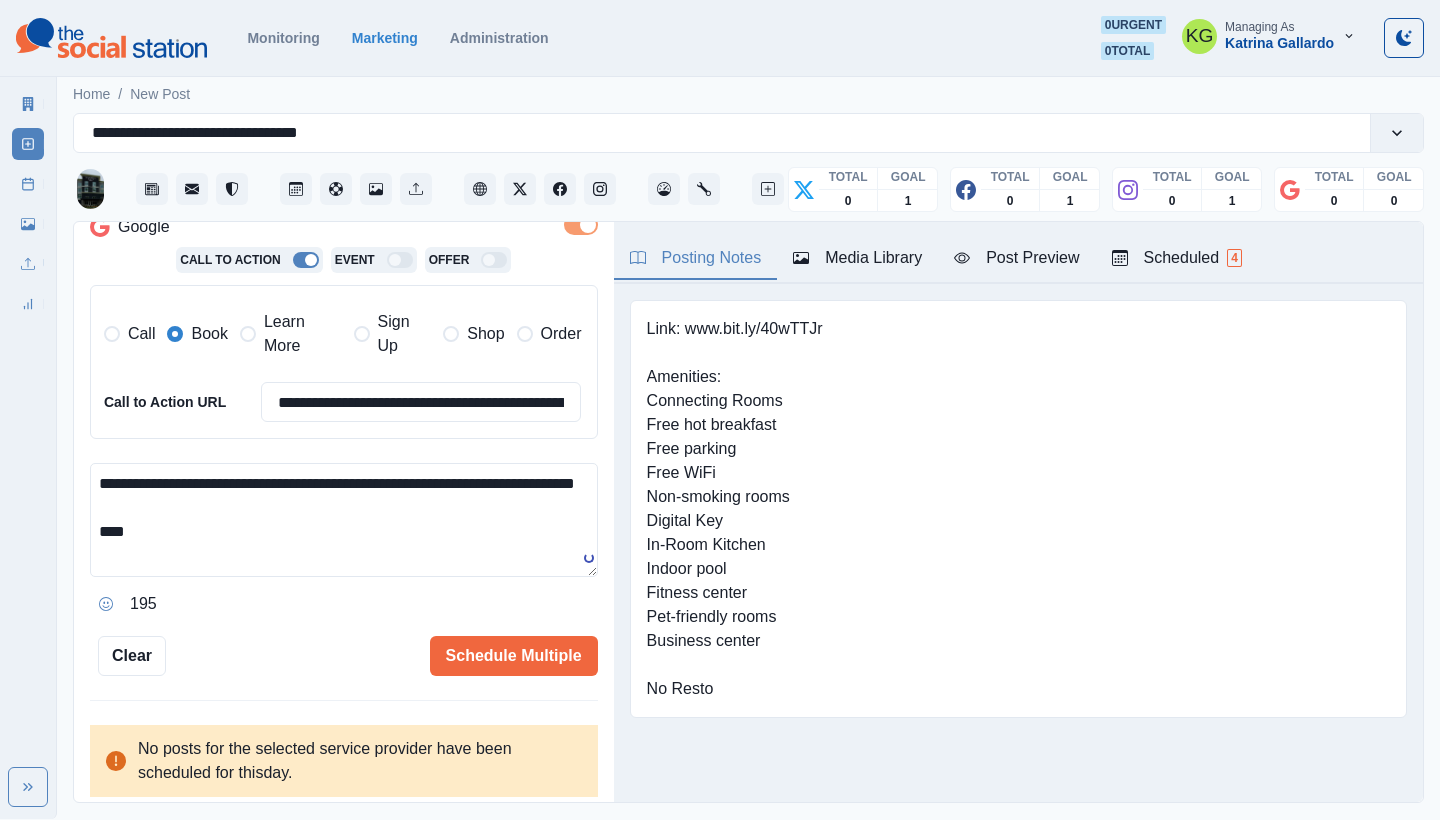 paste on "**********" 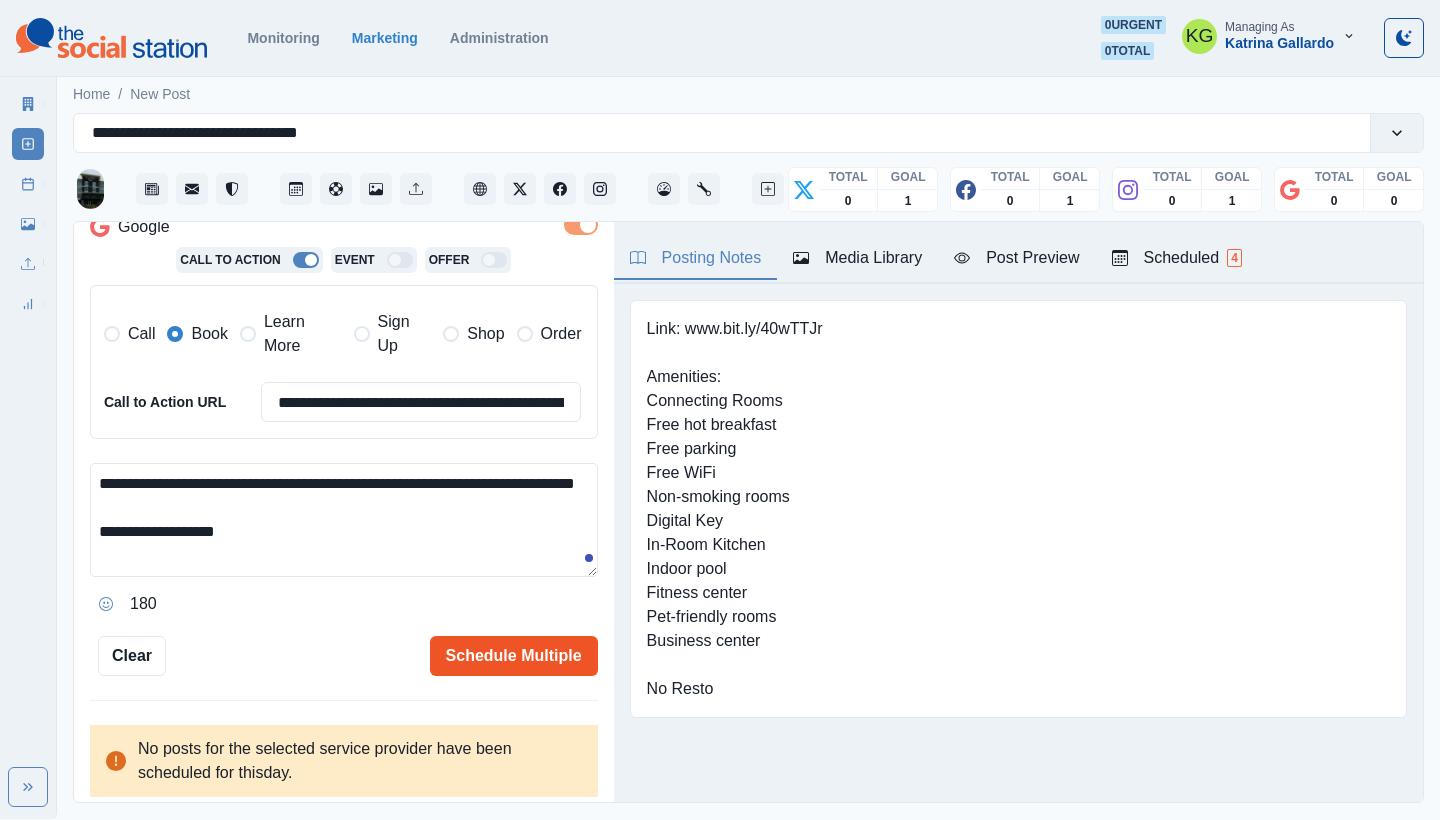type on "**********" 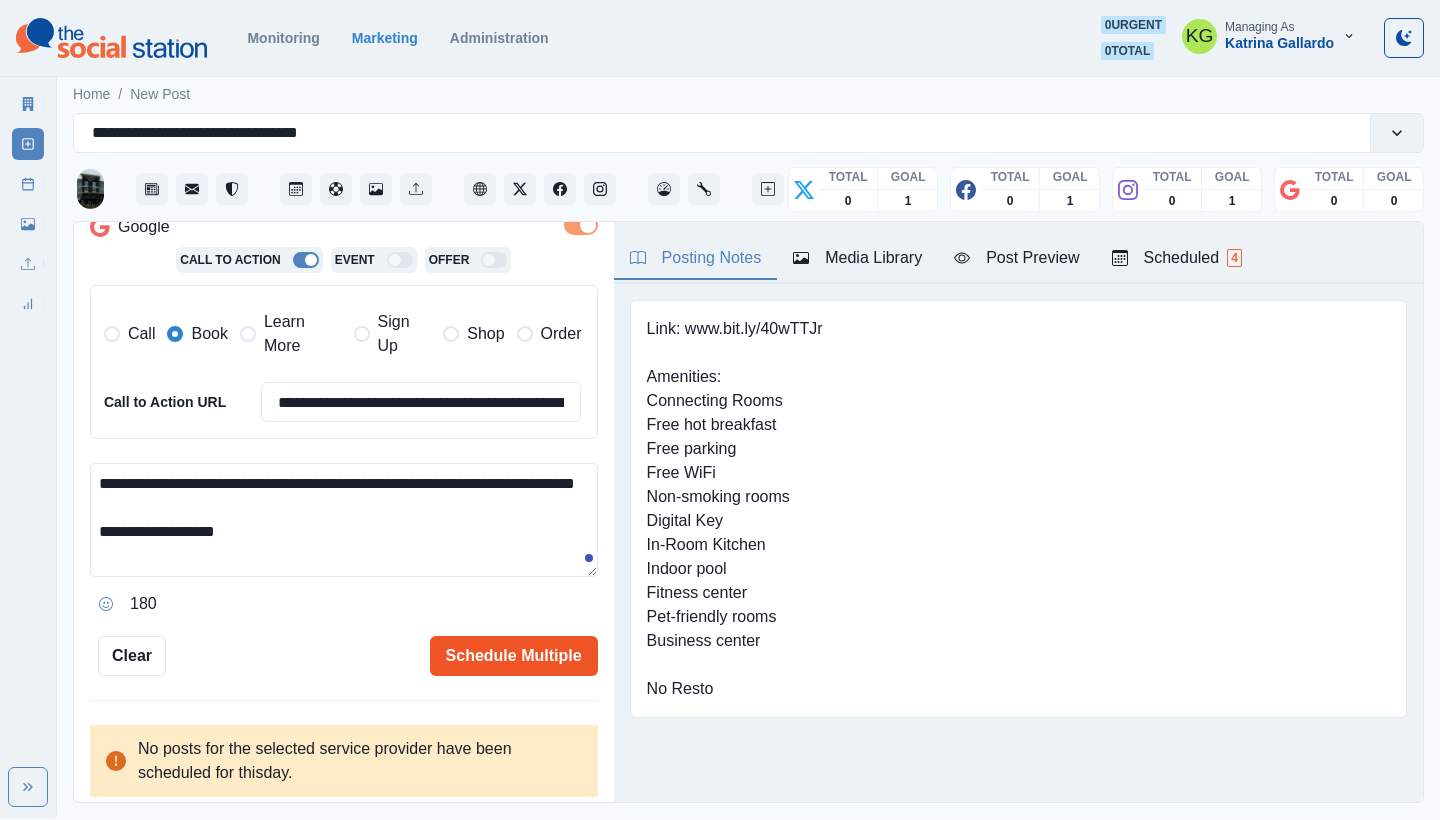 click on "Schedule Multiple" at bounding box center [514, 656] 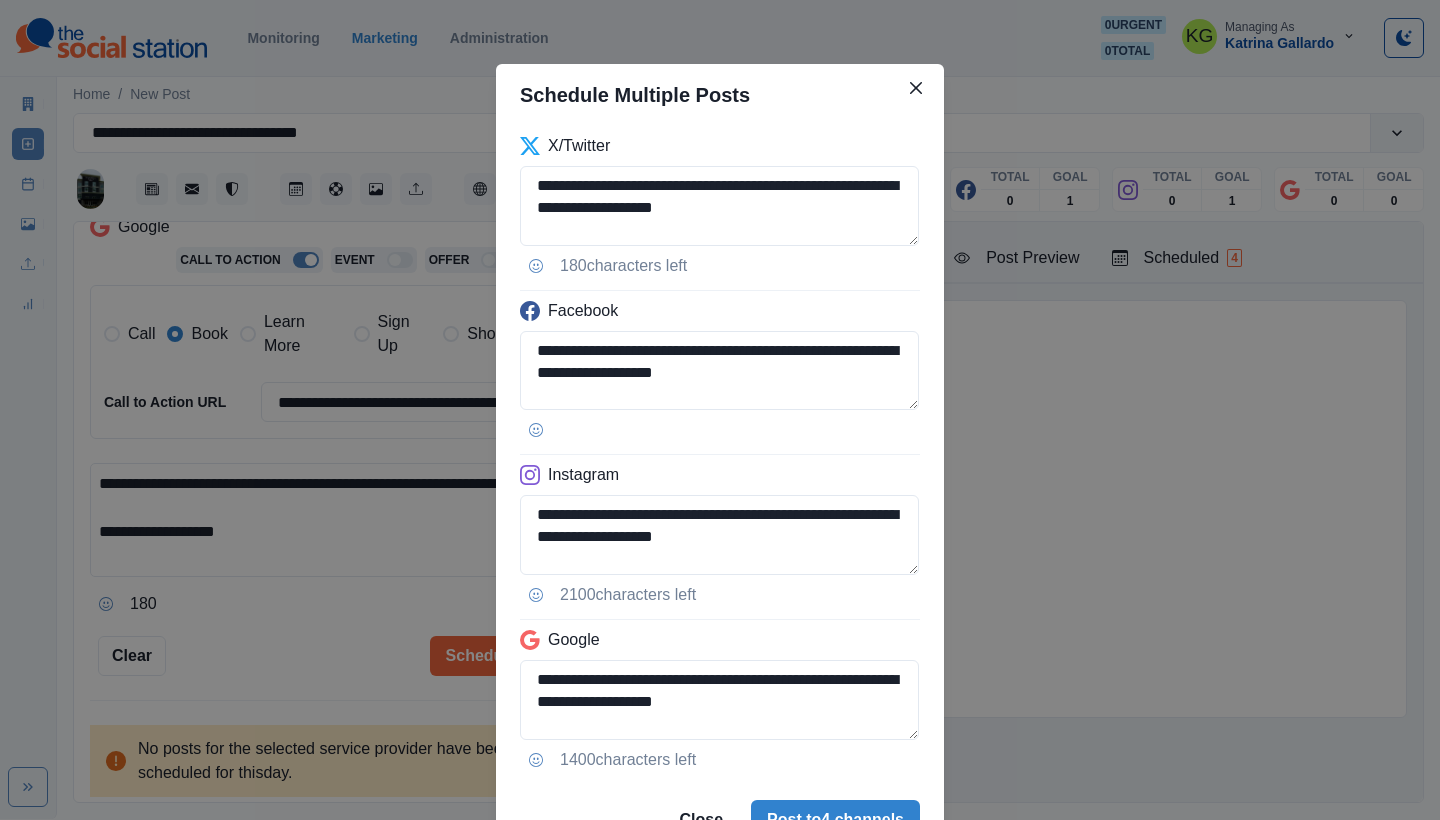 scroll, scrollTop: 83, scrollLeft: 0, axis: vertical 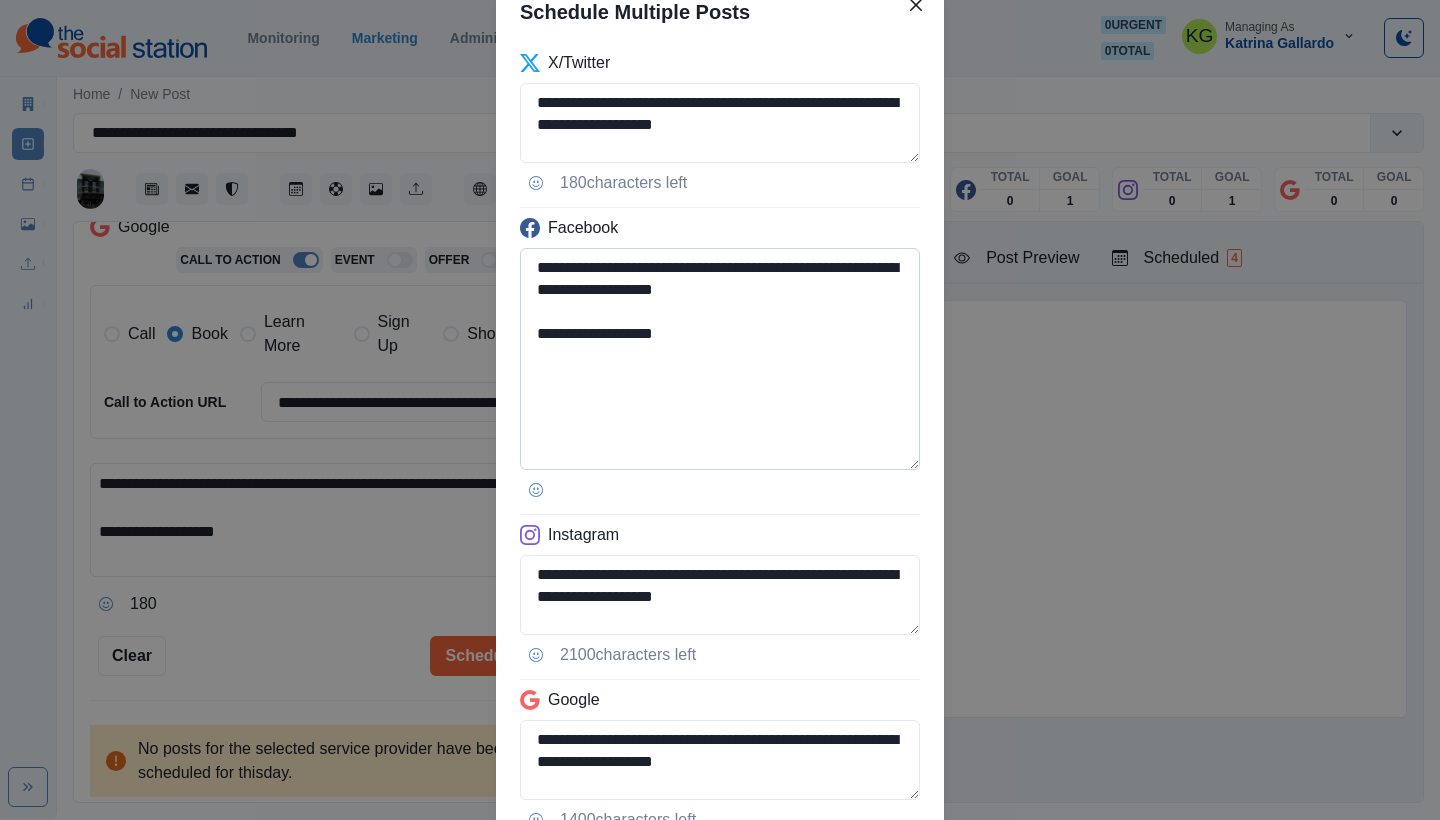 click on "**********" at bounding box center [720, 359] 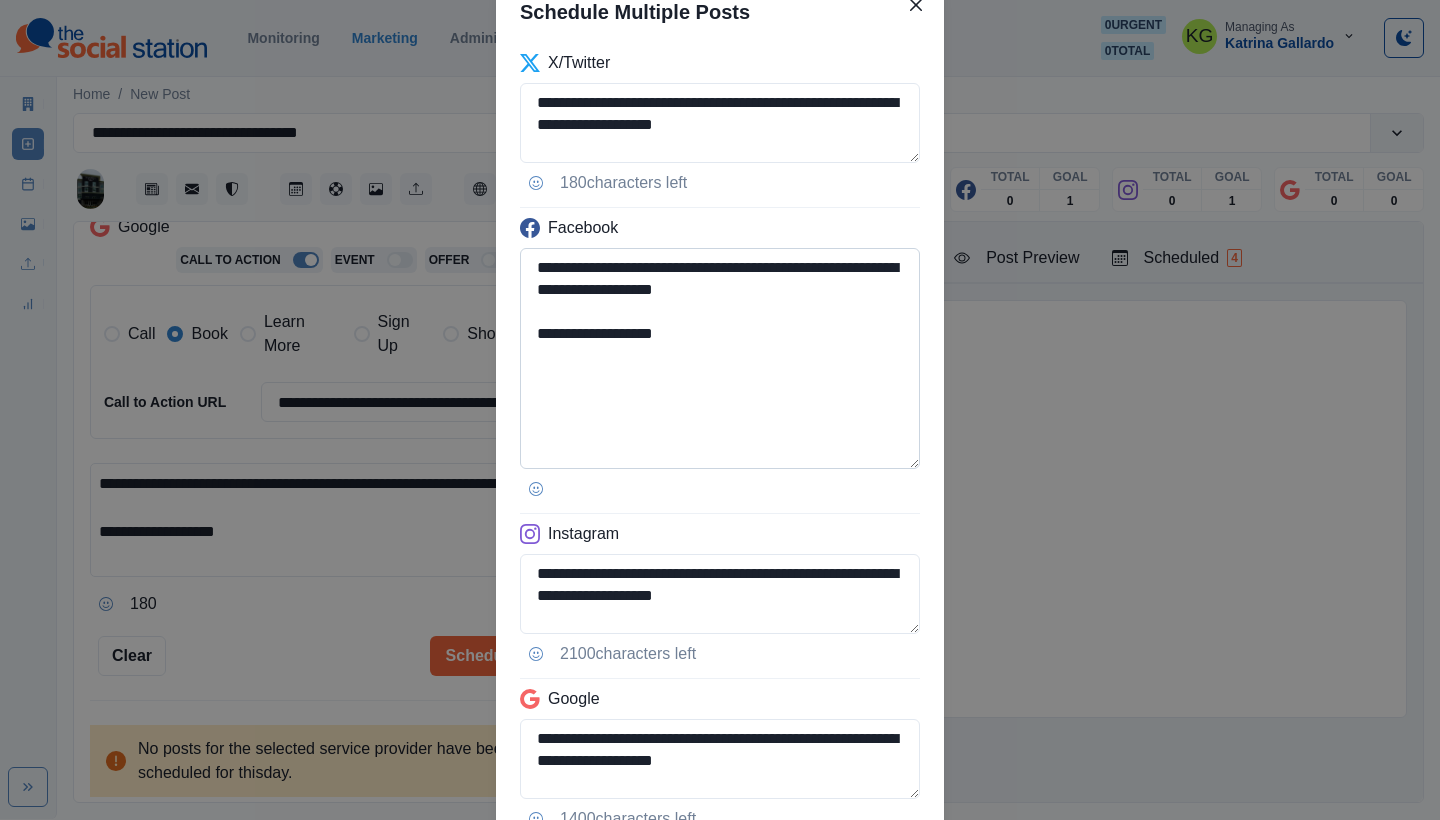 drag, startPoint x: 711, startPoint y: 340, endPoint x: 568, endPoint y: 332, distance: 143.2236 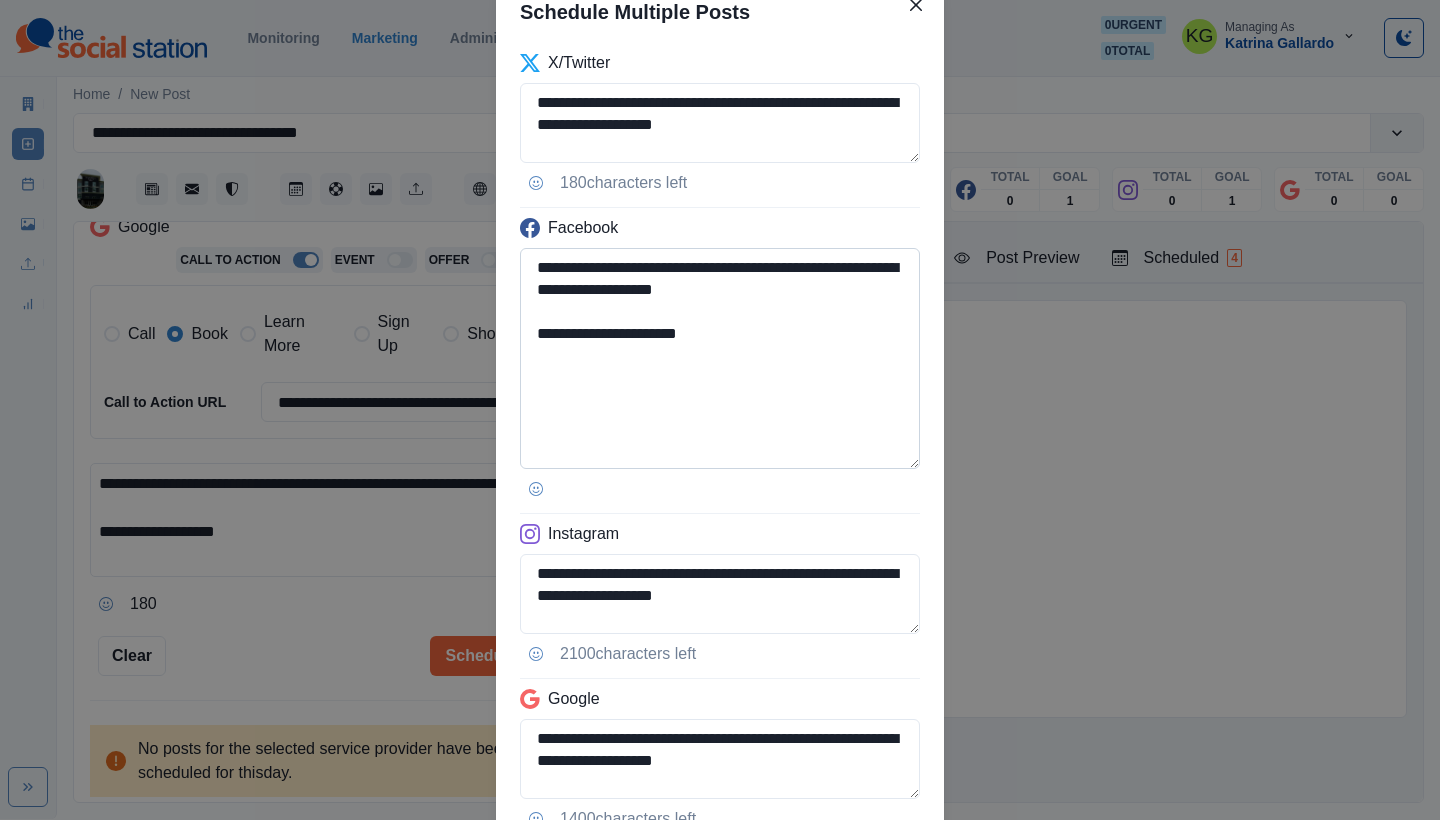 click on "**********" at bounding box center (720, 358) 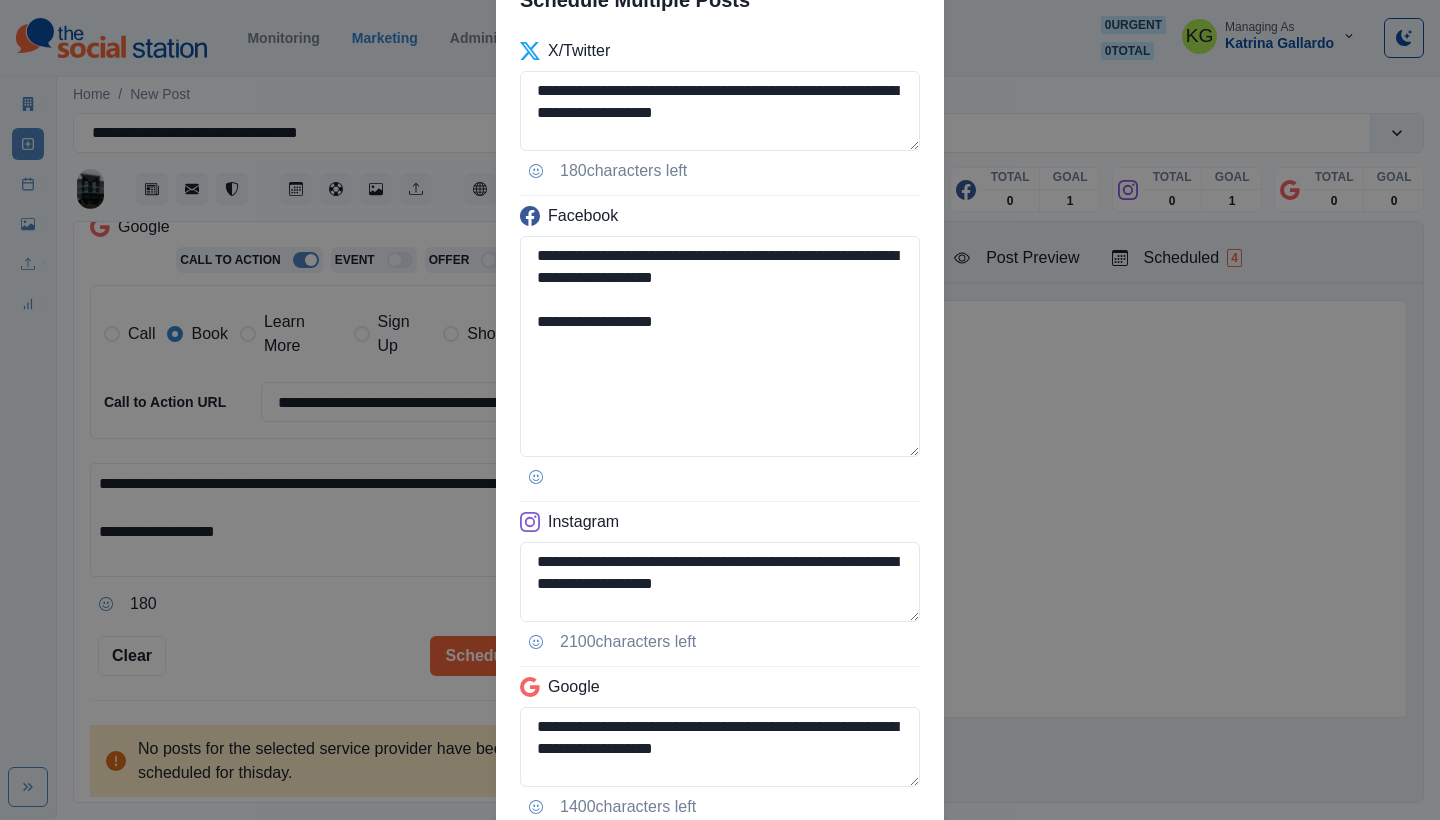 scroll, scrollTop: 242, scrollLeft: 0, axis: vertical 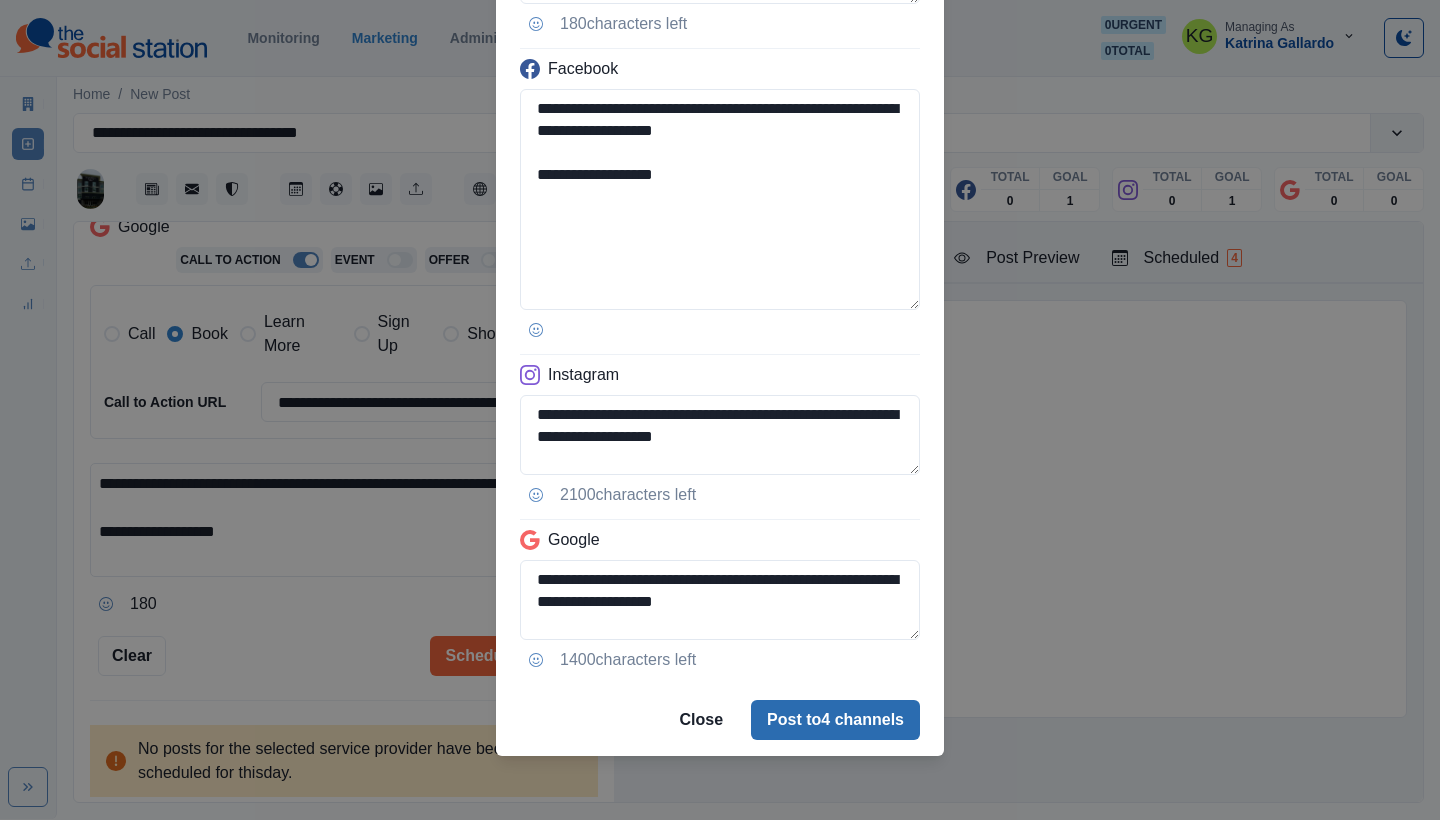 type on "**********" 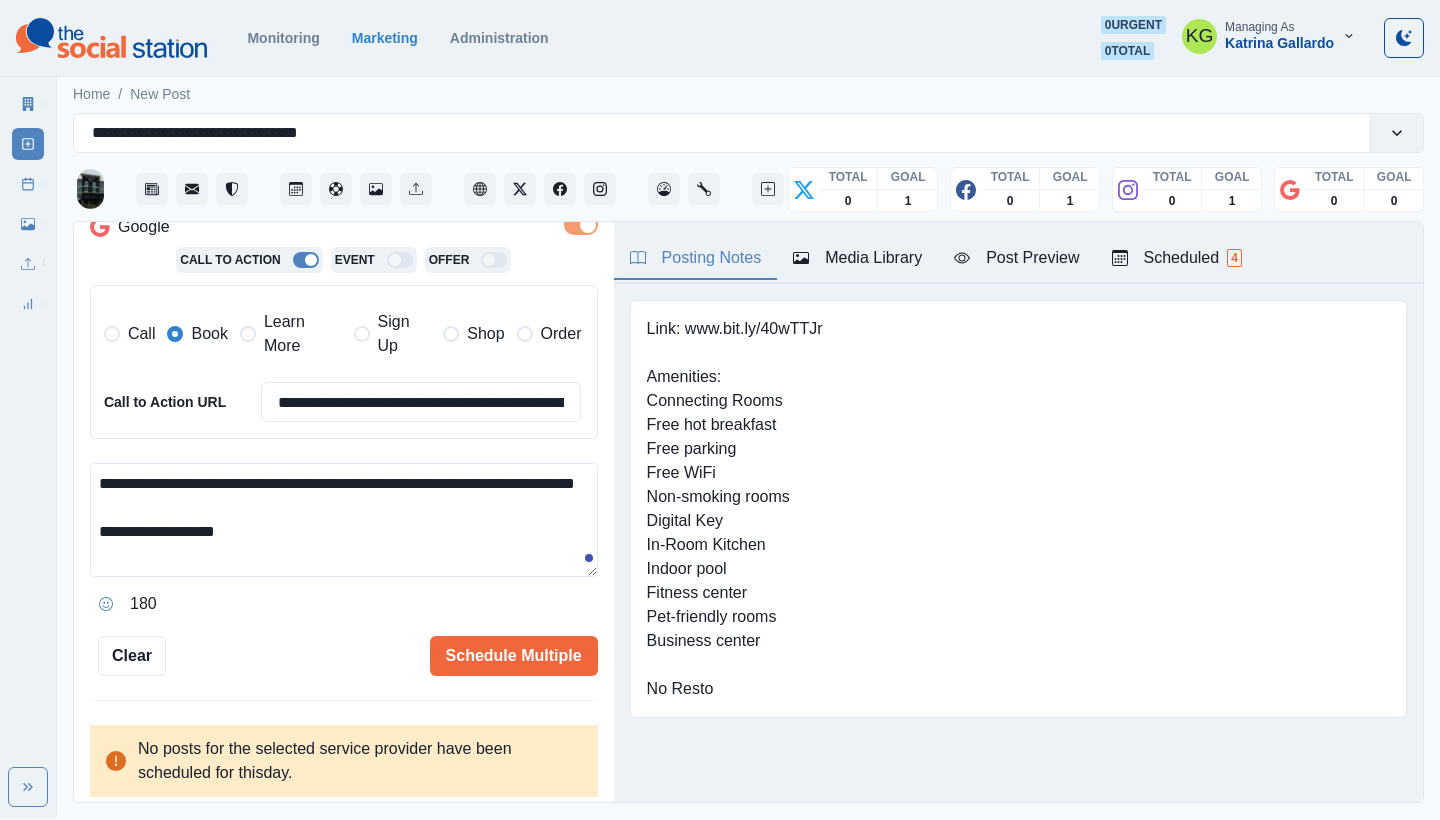 type 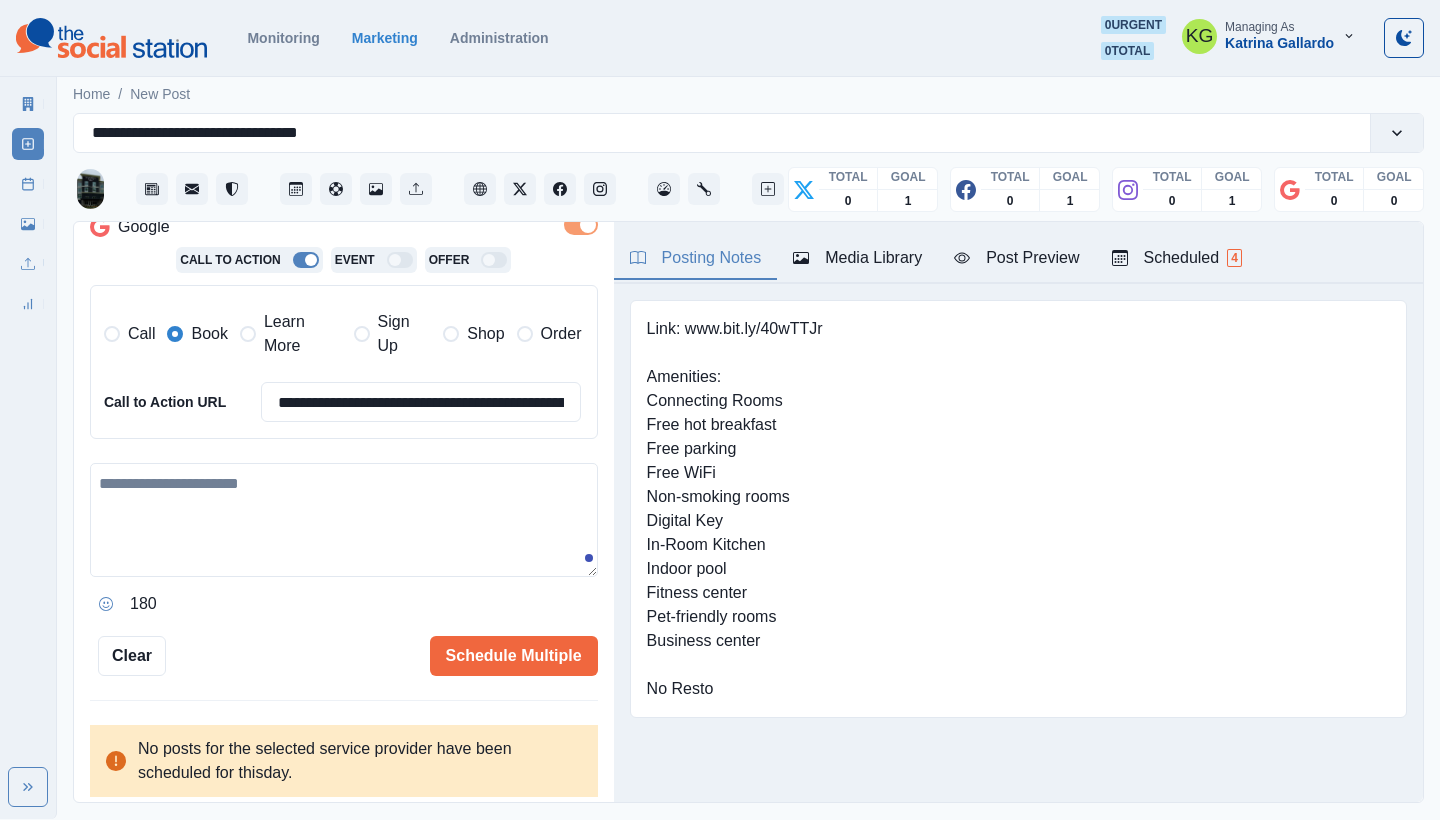 scroll, scrollTop: 194, scrollLeft: 0, axis: vertical 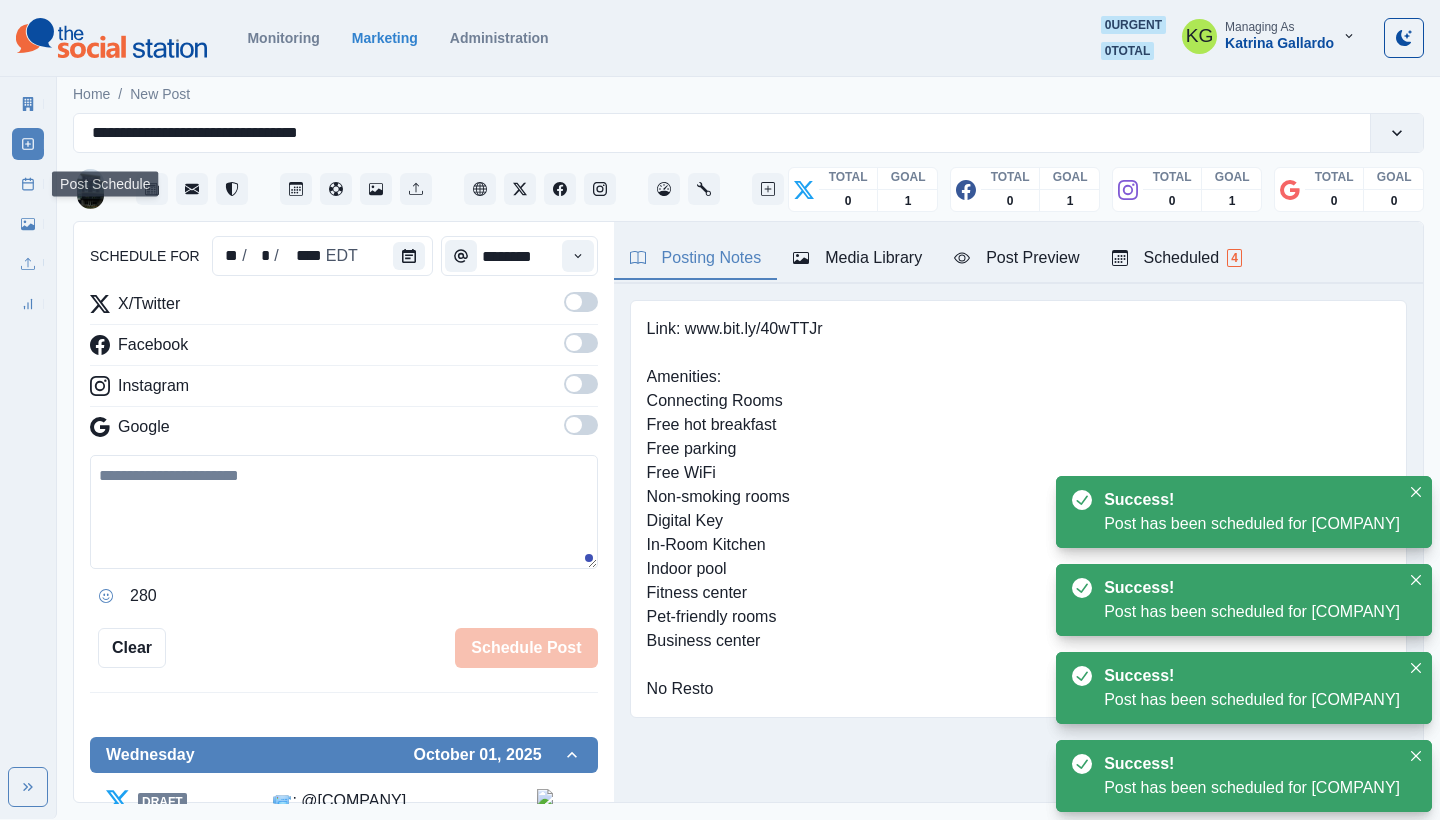 click 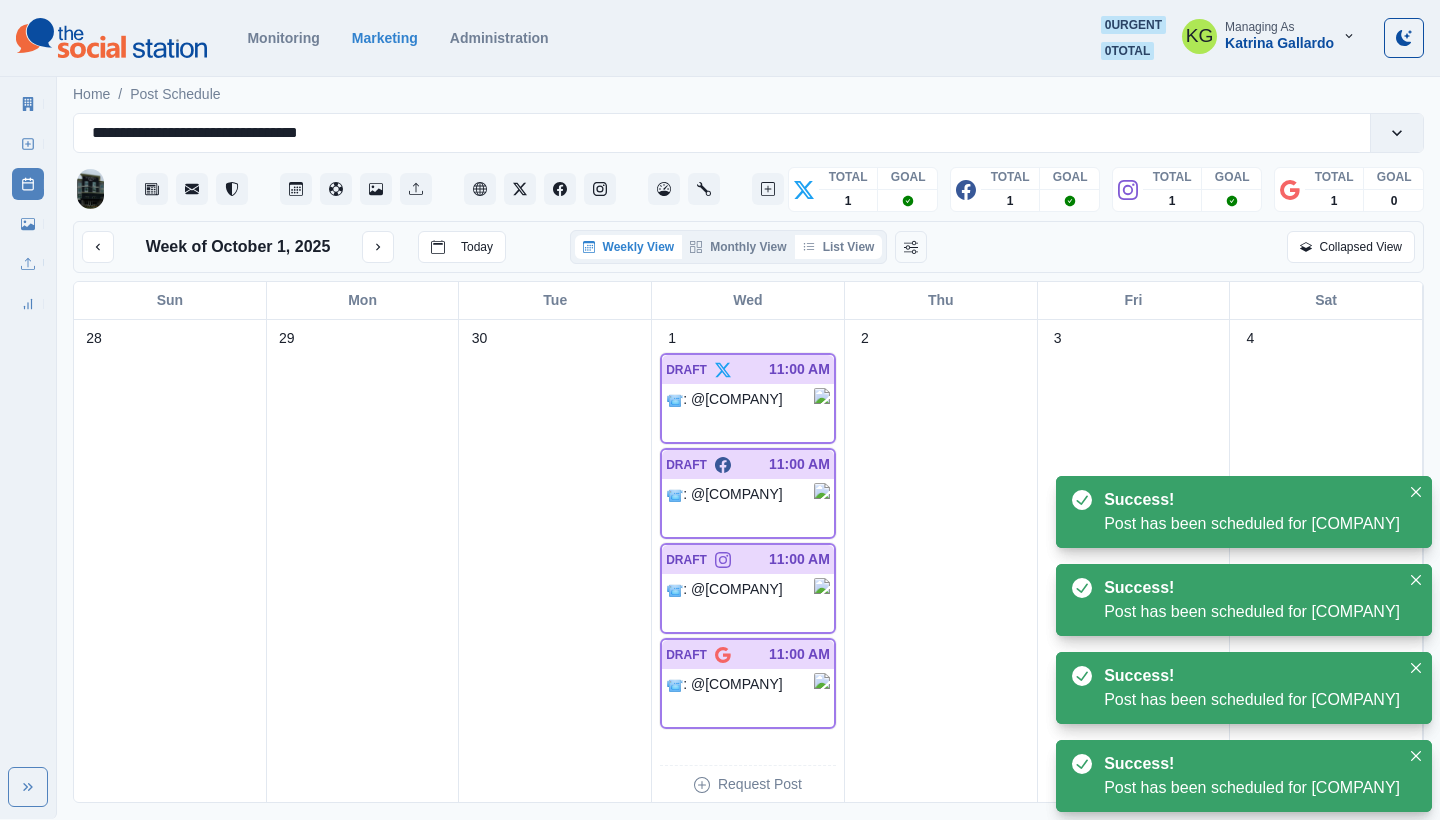 click on "List View" at bounding box center (839, 247) 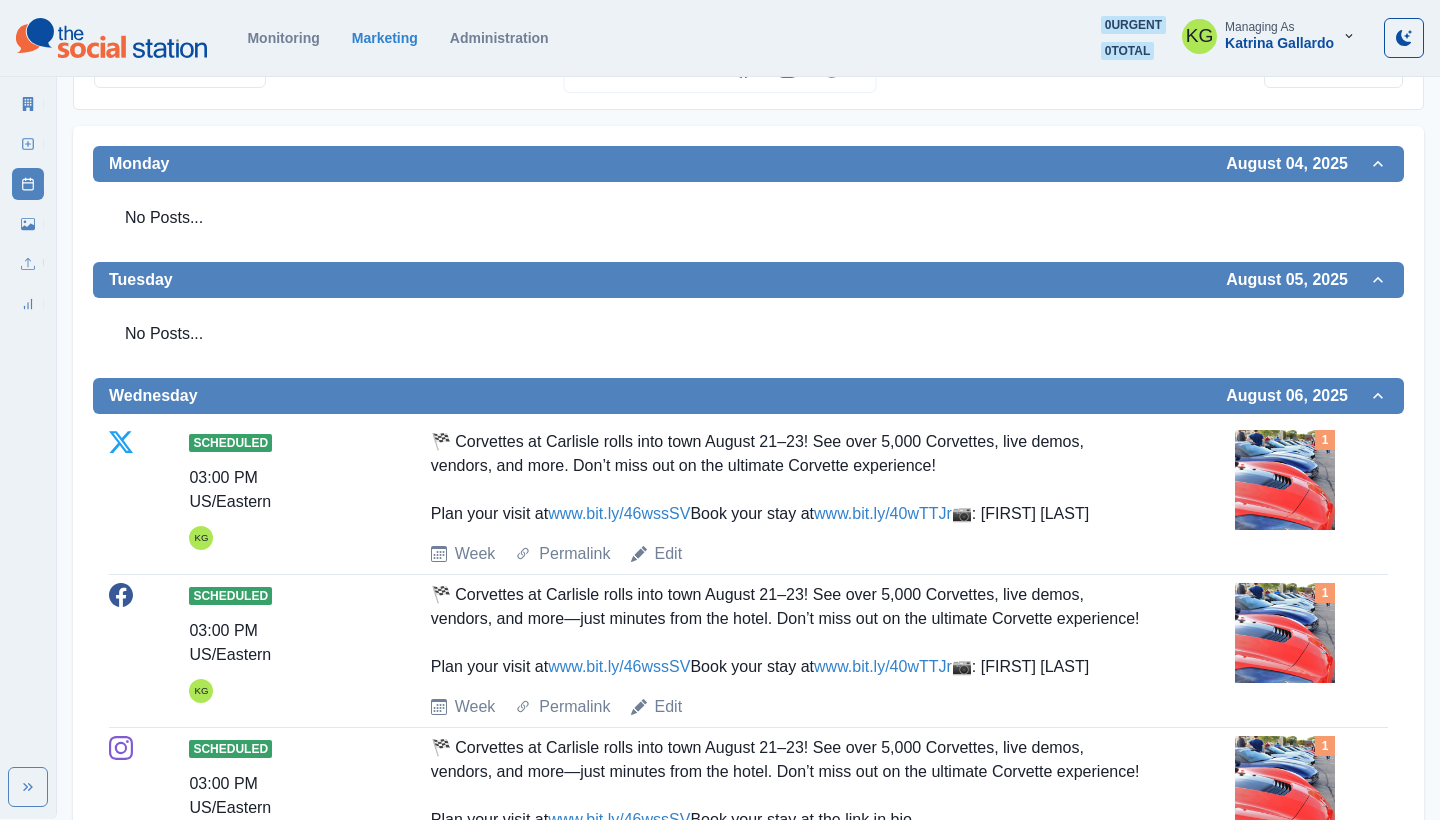 scroll, scrollTop: 106, scrollLeft: 0, axis: vertical 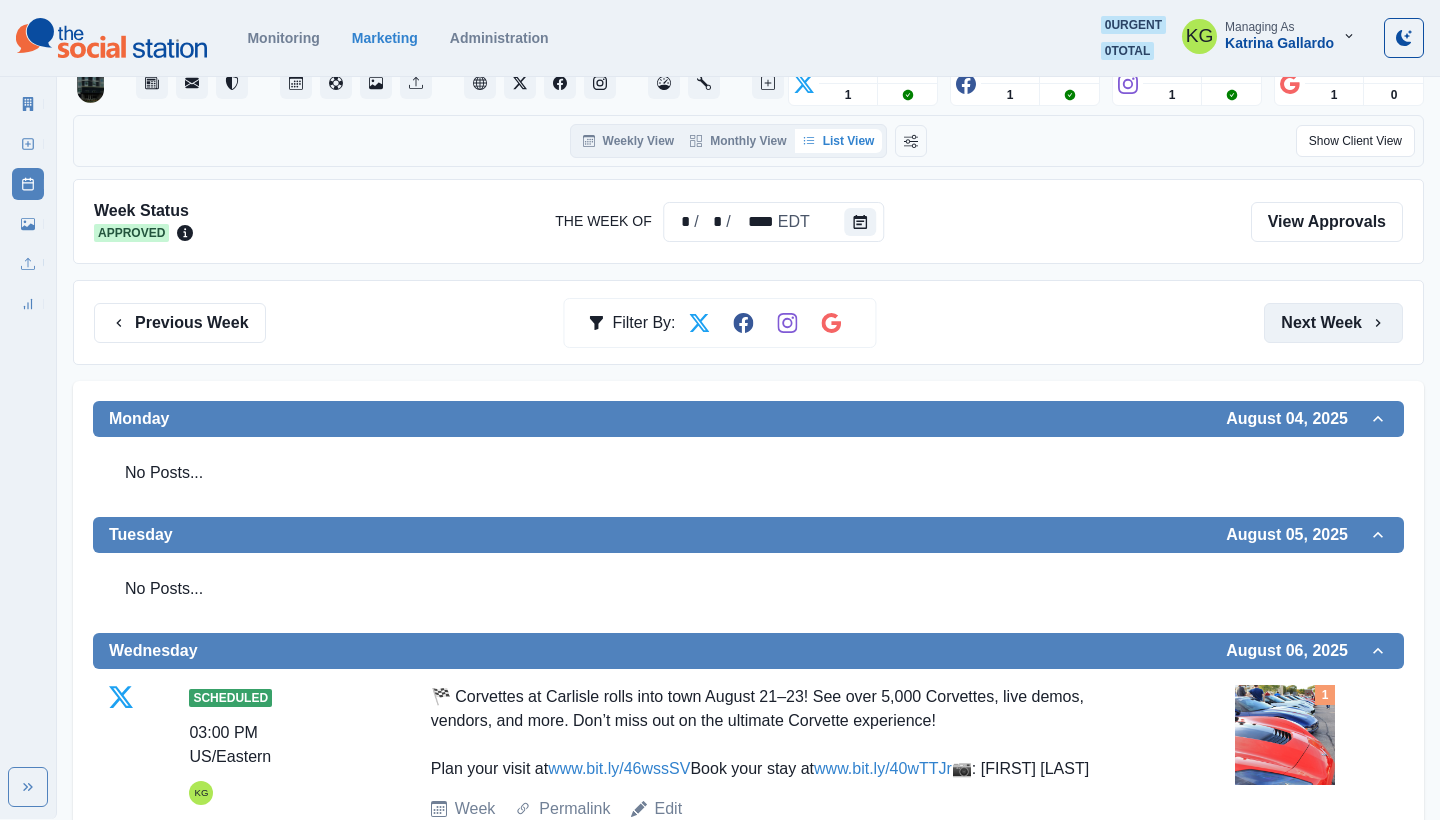 click on "Next Week" at bounding box center [1333, 323] 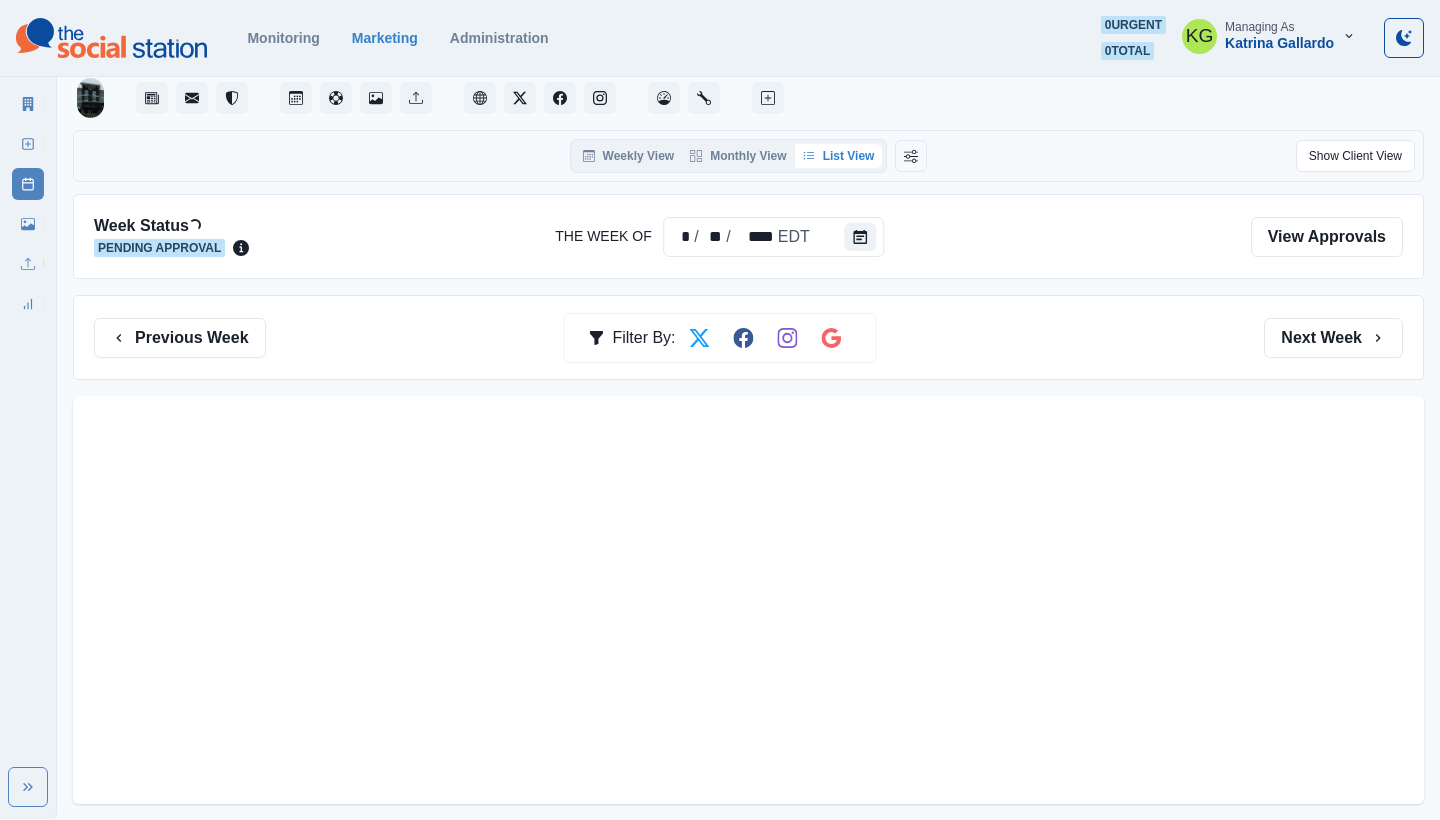 scroll, scrollTop: 0, scrollLeft: 0, axis: both 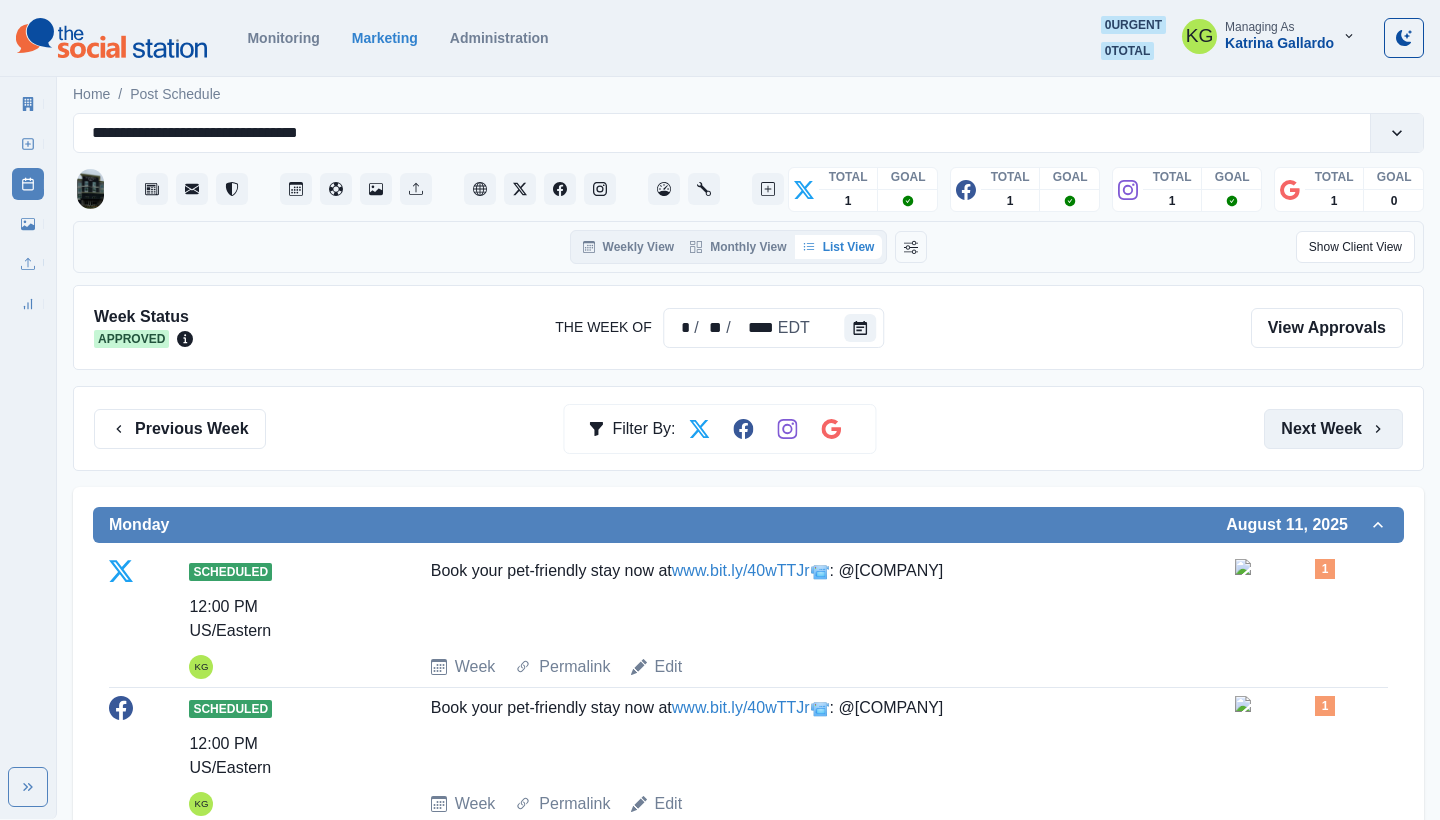 click on "Next Week" at bounding box center (1333, 429) 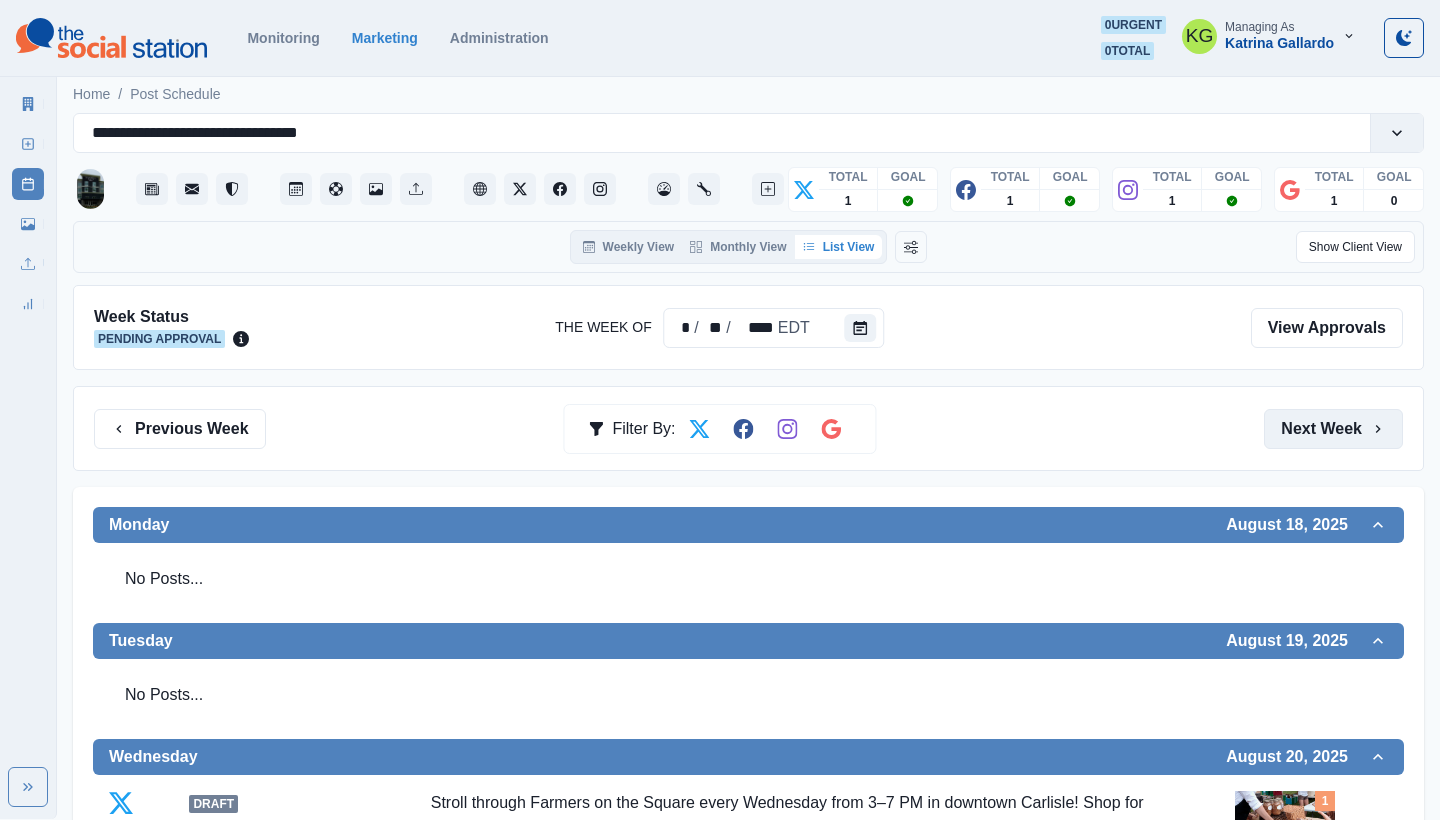 click on "Next Week" at bounding box center [1333, 429] 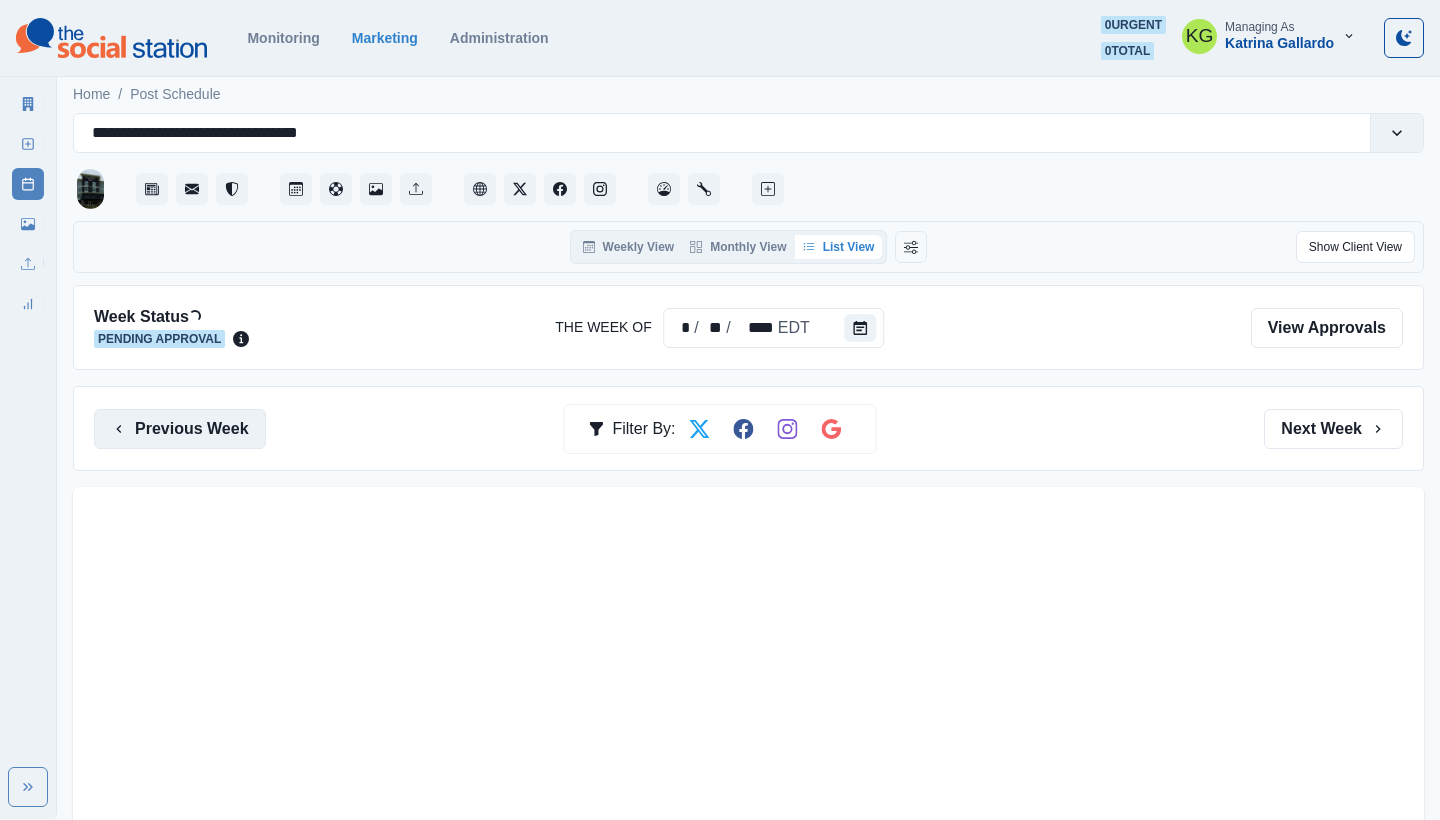 click on "Previous Week" at bounding box center (180, 429) 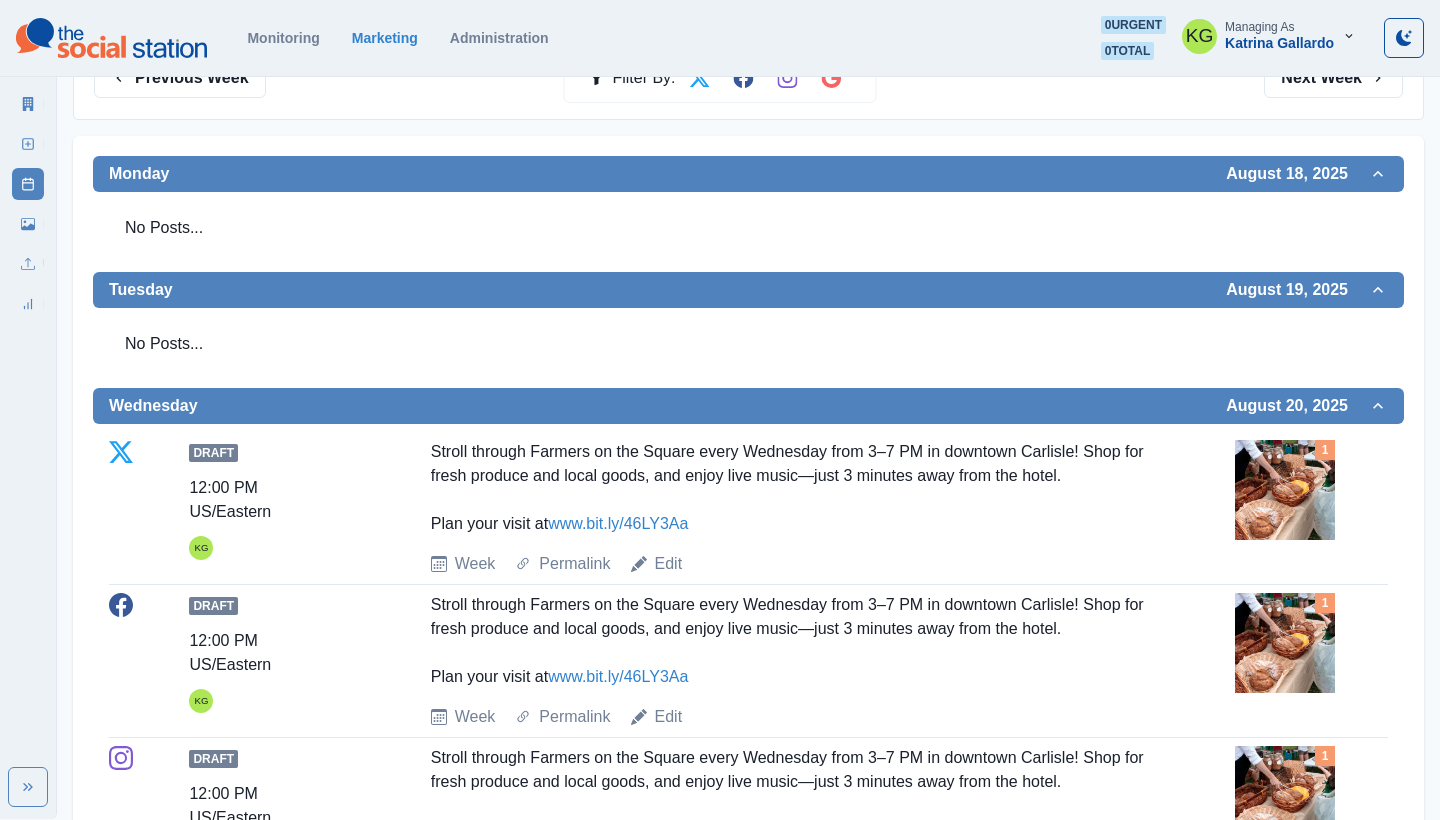 scroll, scrollTop: 88, scrollLeft: 0, axis: vertical 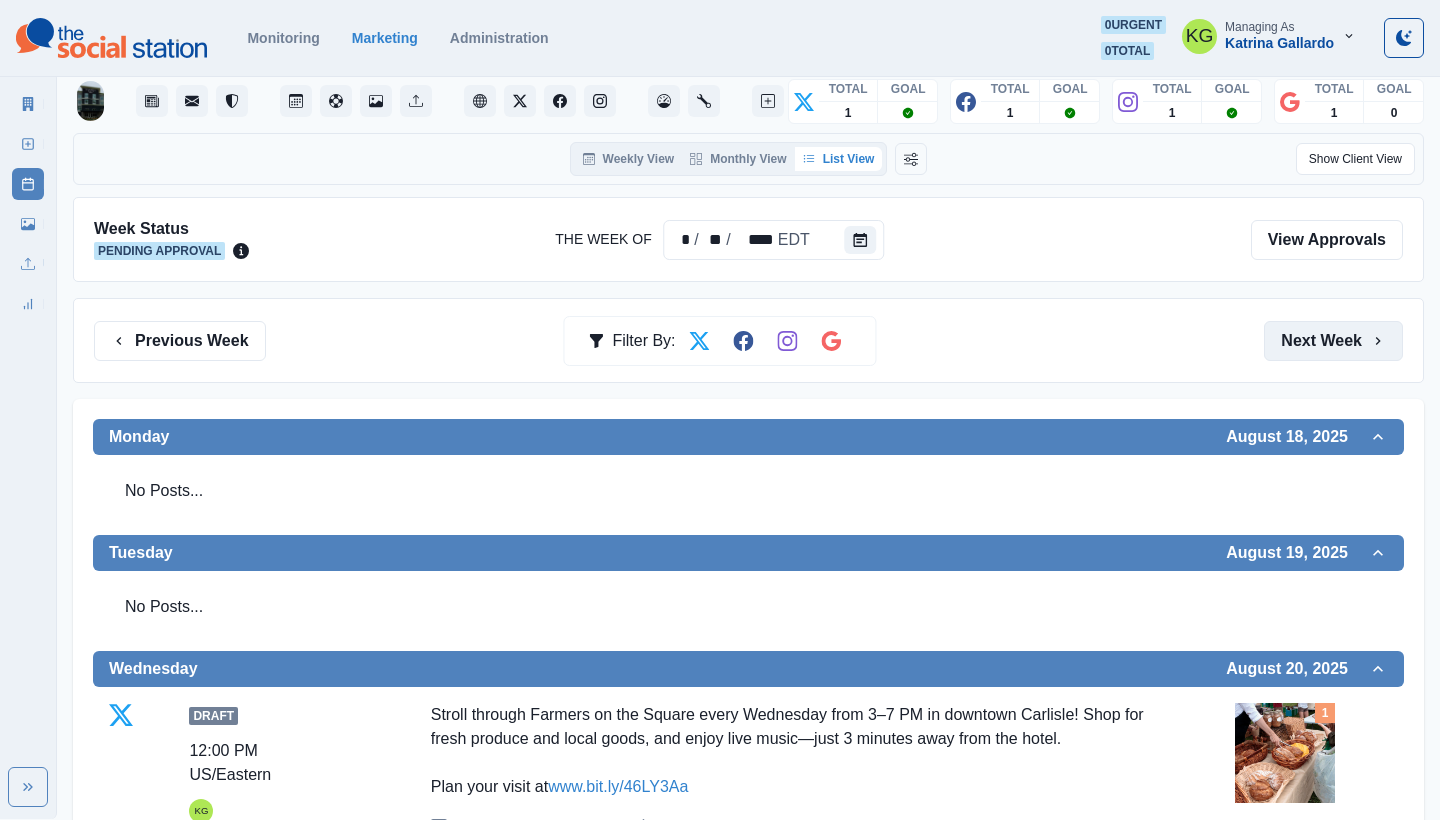 click on "Next Week" at bounding box center [1333, 341] 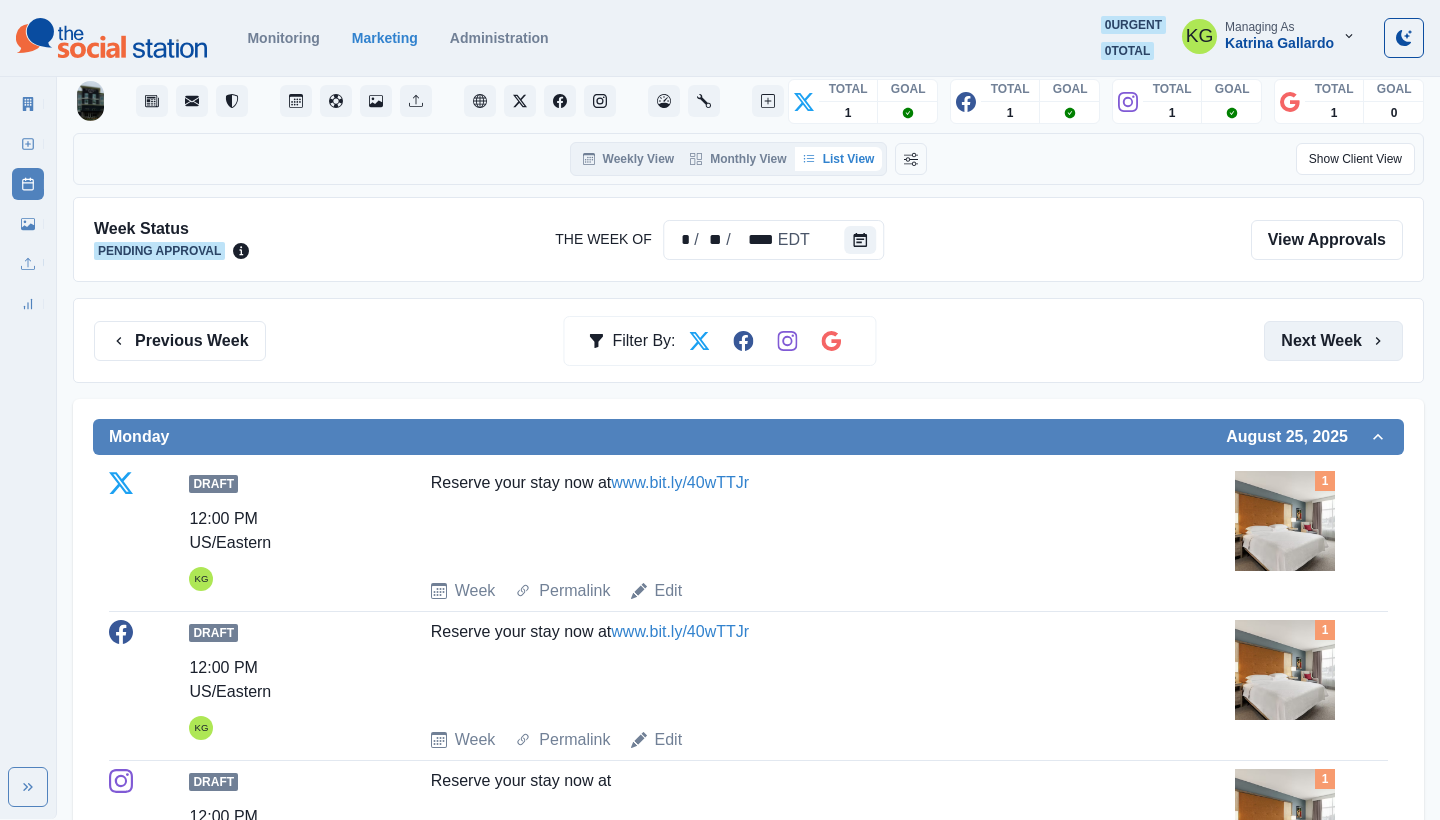 click on "Next Week" at bounding box center (1333, 341) 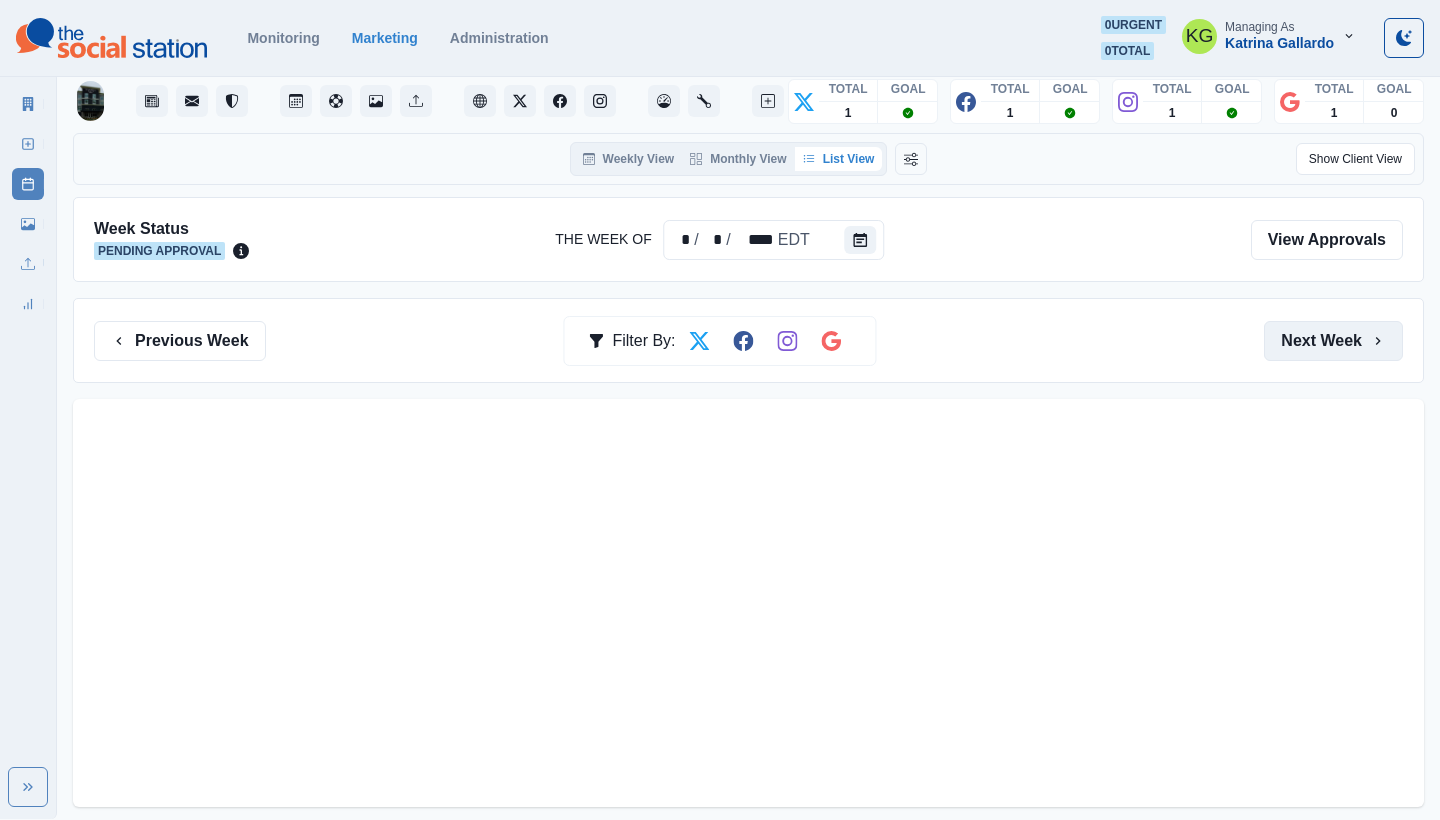 scroll, scrollTop: 0, scrollLeft: 0, axis: both 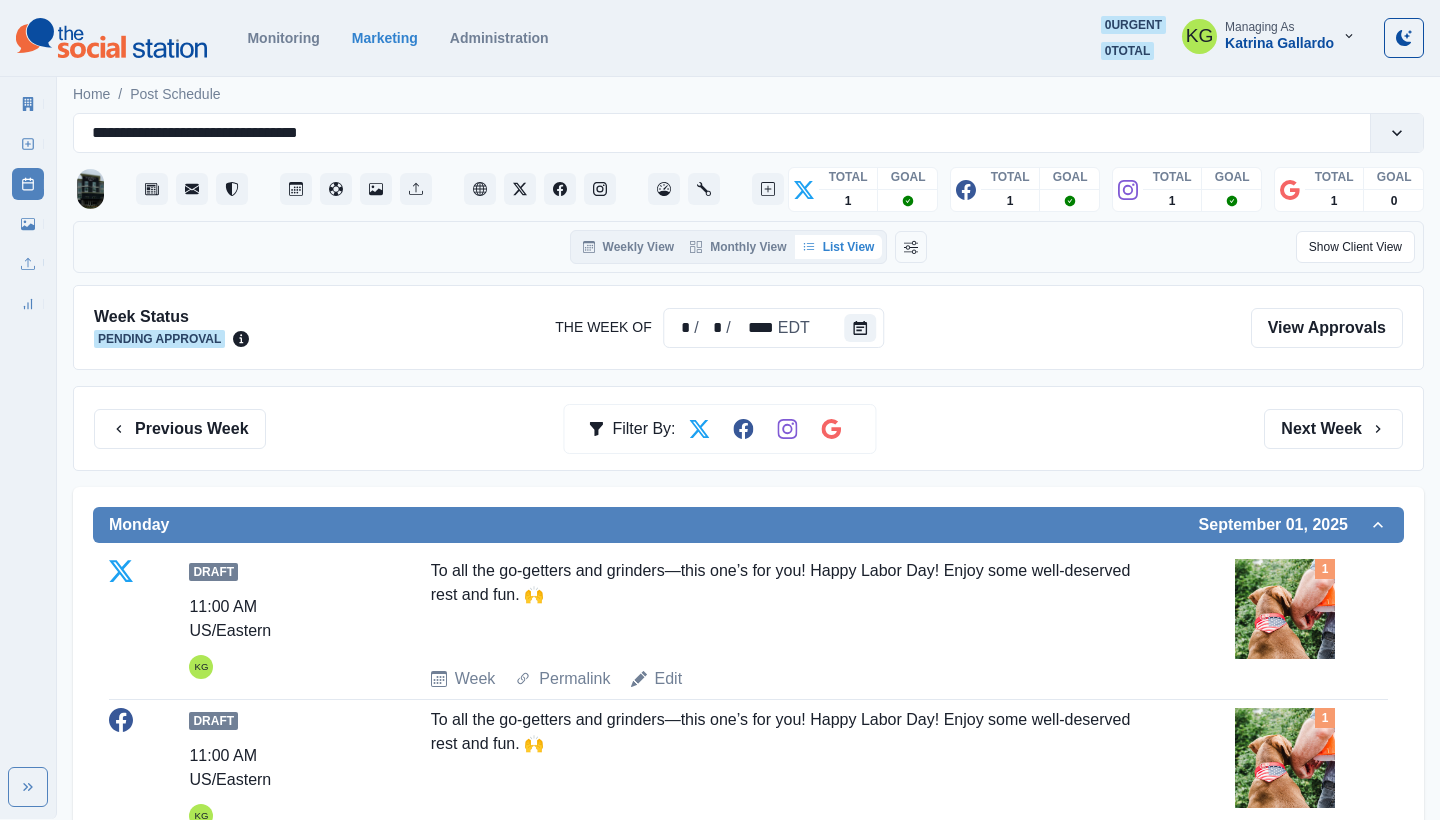 click on "Week Status Pending Approval The Week Of * / * / **** EDT View Approvals" at bounding box center (748, 327) 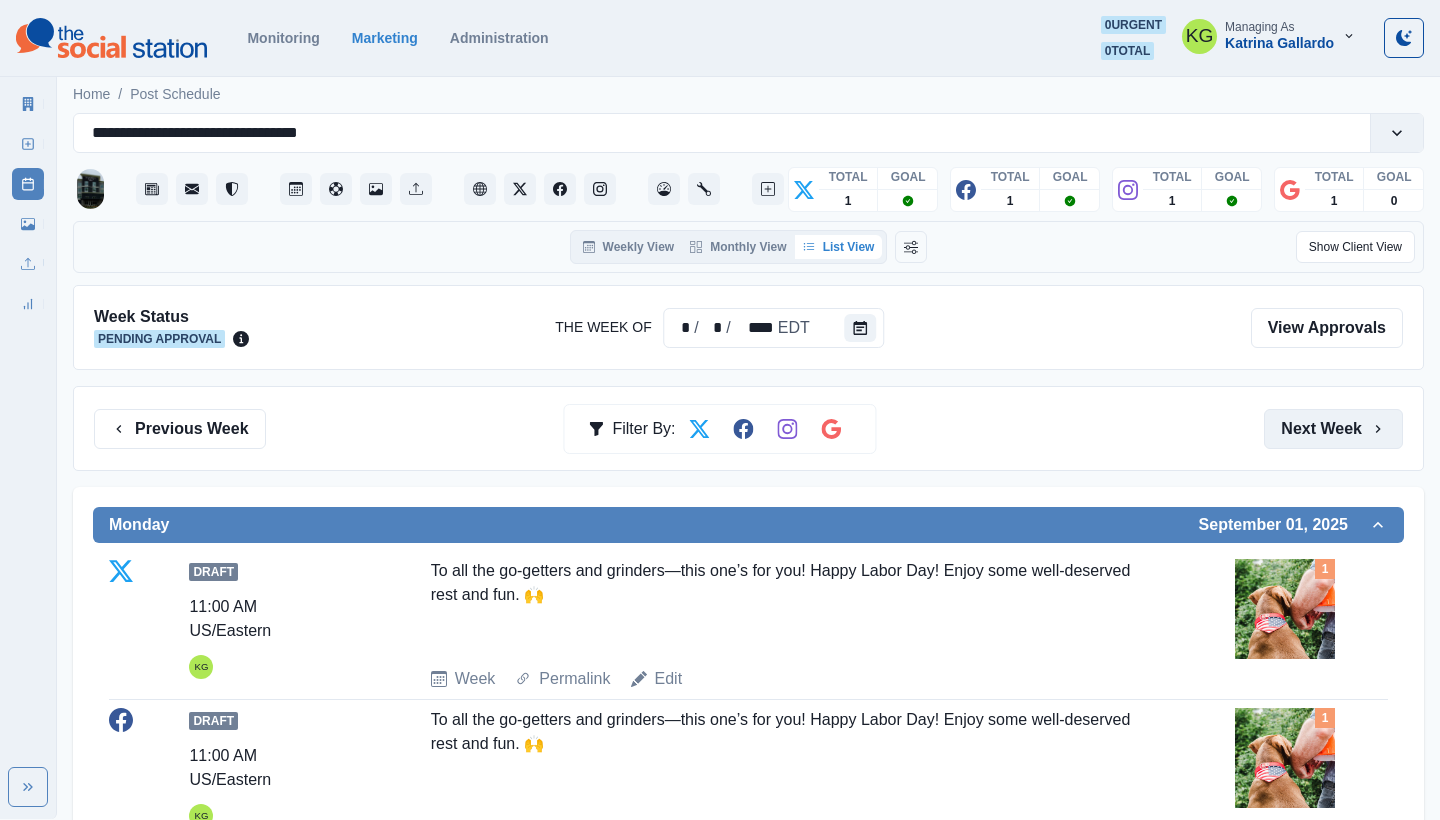 click on "Next Week" at bounding box center [1333, 429] 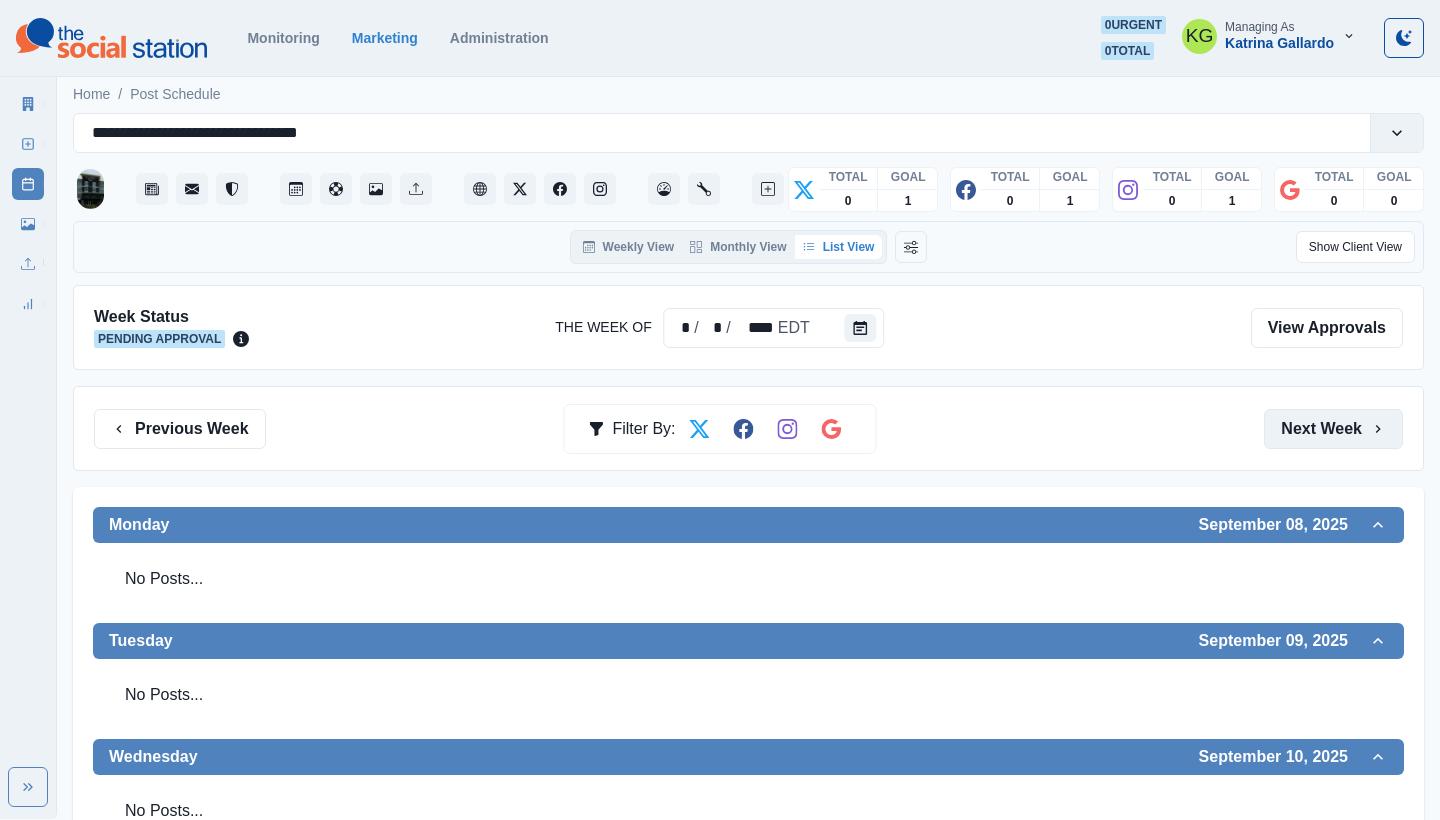 scroll, scrollTop: -1, scrollLeft: 0, axis: vertical 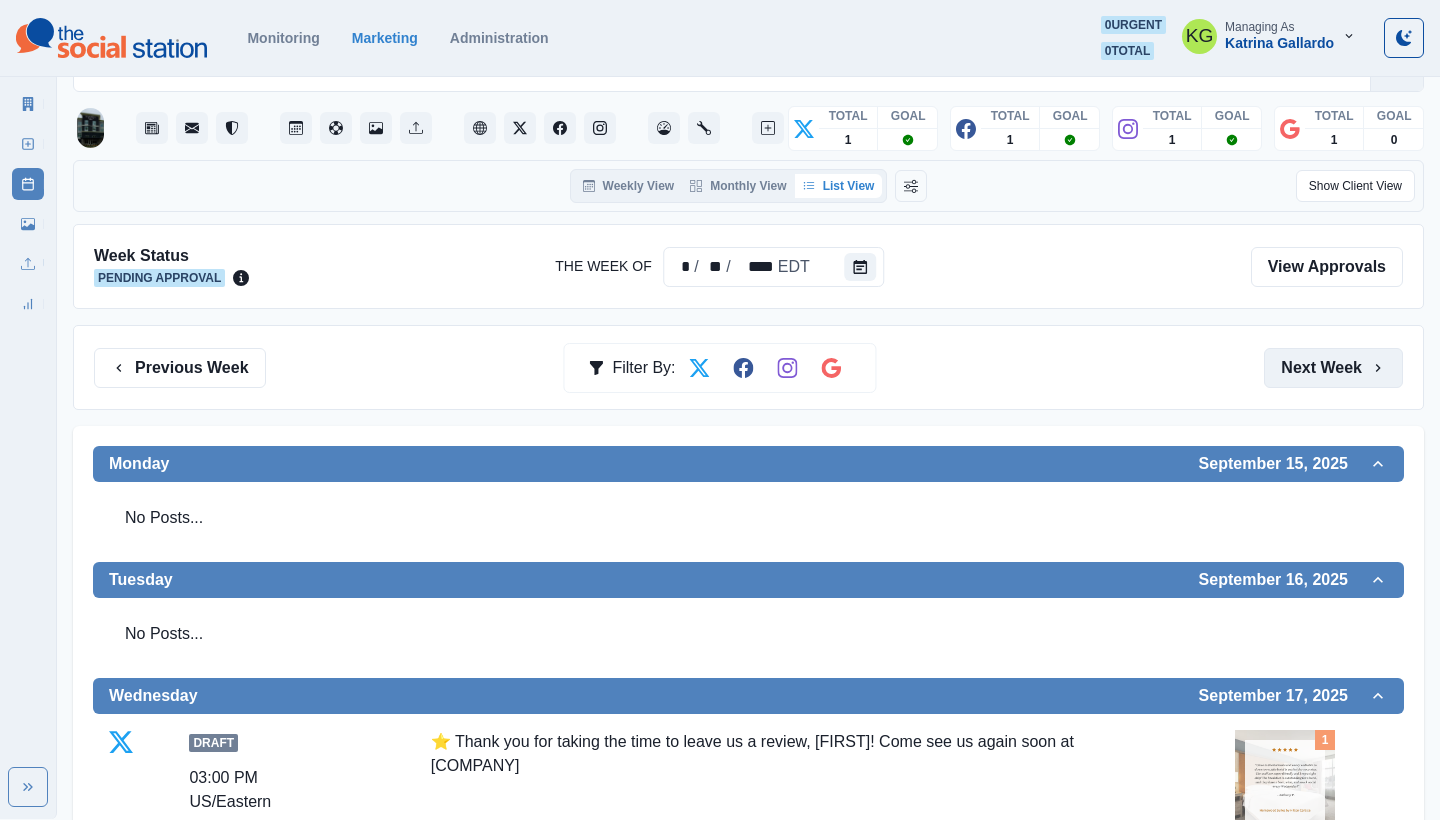 click on "Next Week" at bounding box center [1333, 368] 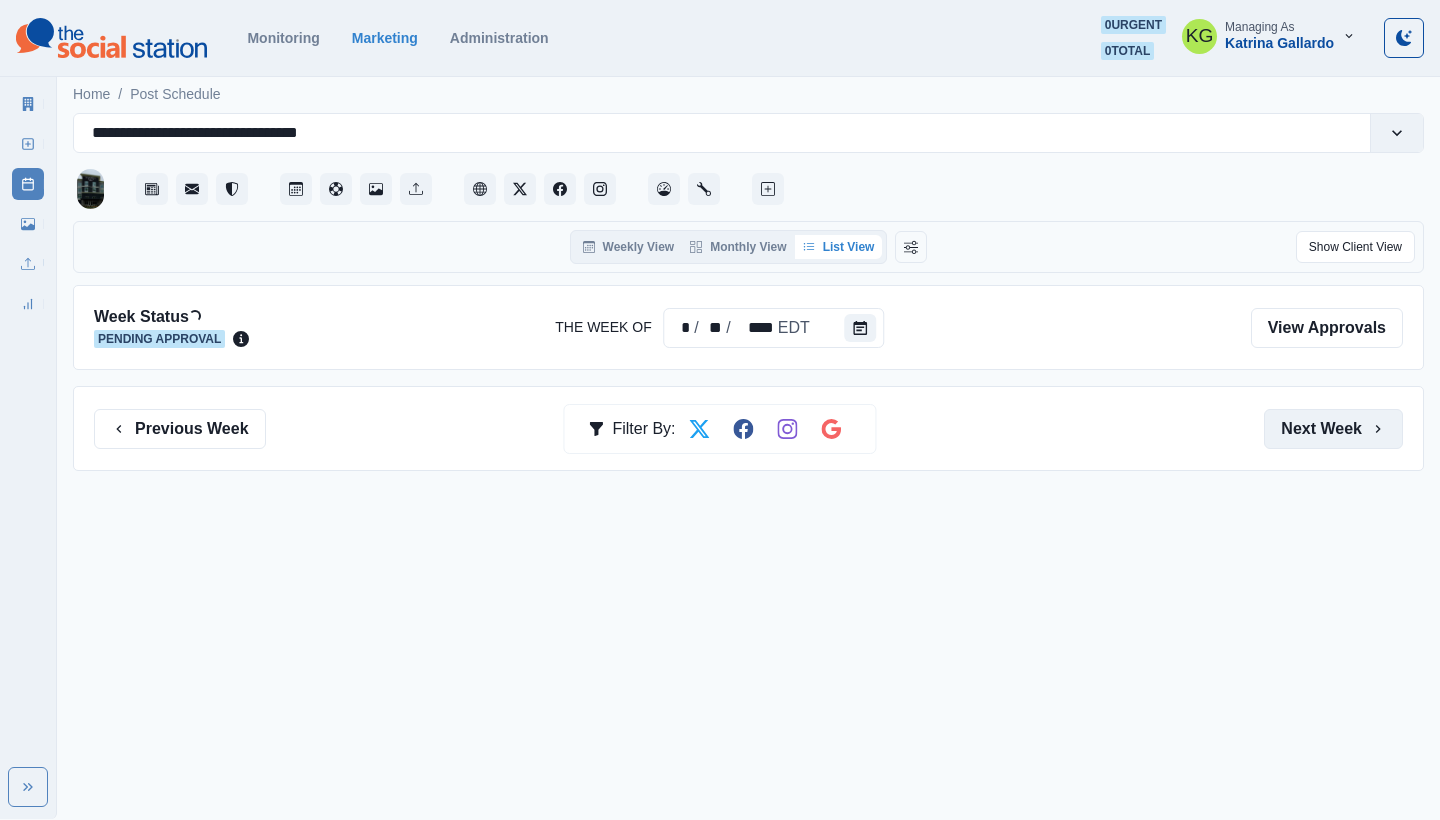 scroll, scrollTop: 0, scrollLeft: 0, axis: both 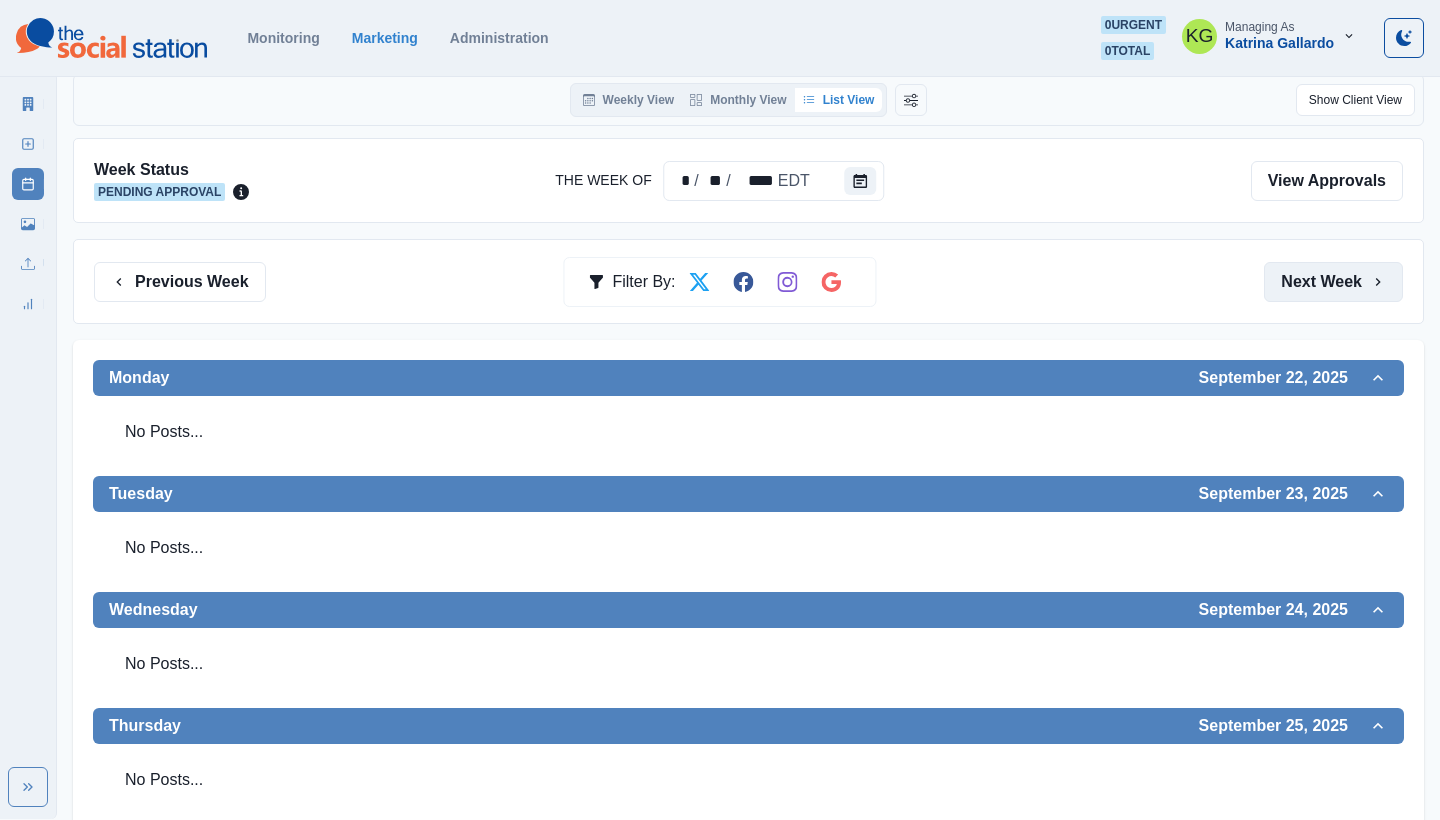 click on "Next Week" at bounding box center (1333, 282) 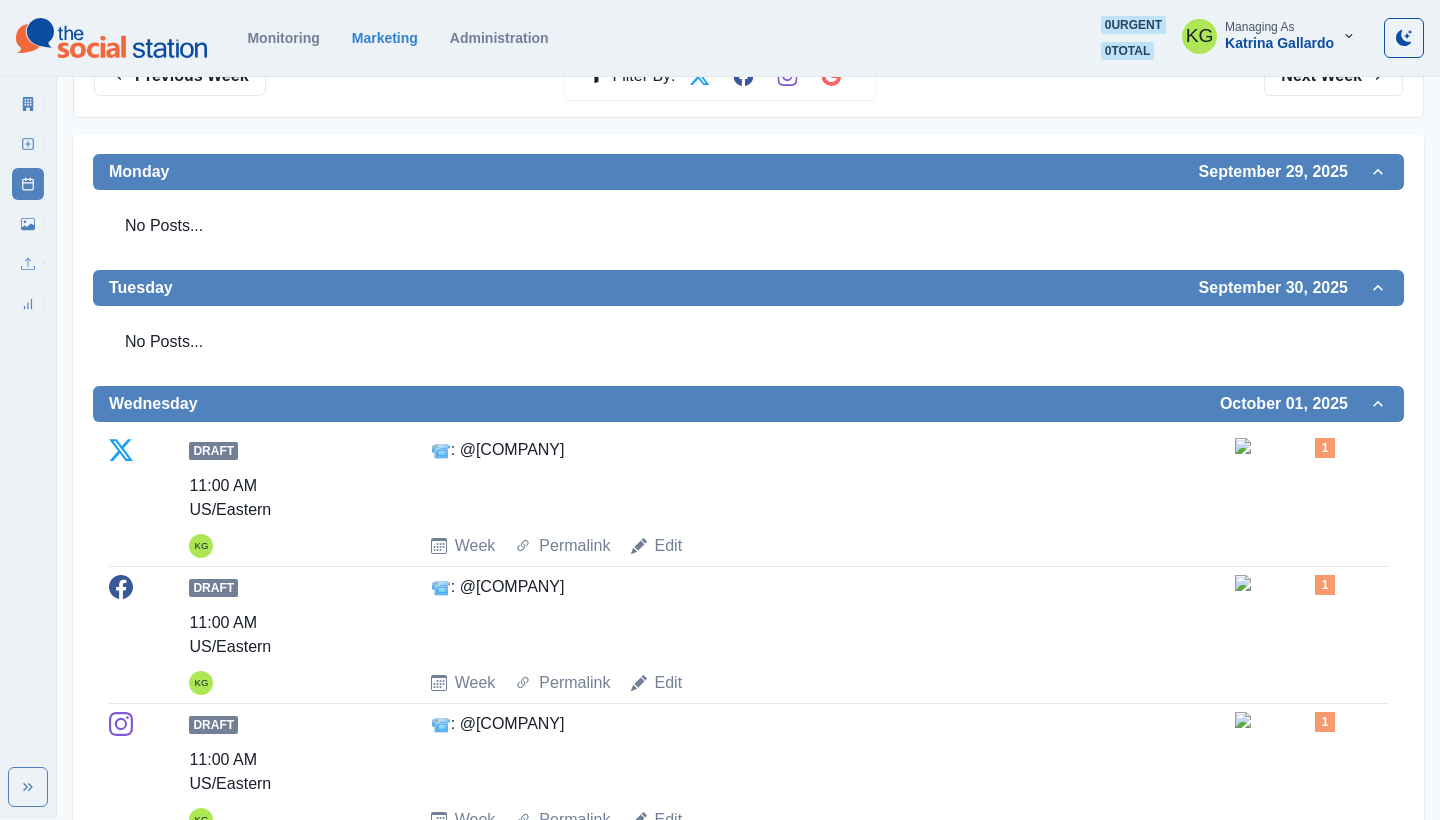 scroll, scrollTop: 354, scrollLeft: 0, axis: vertical 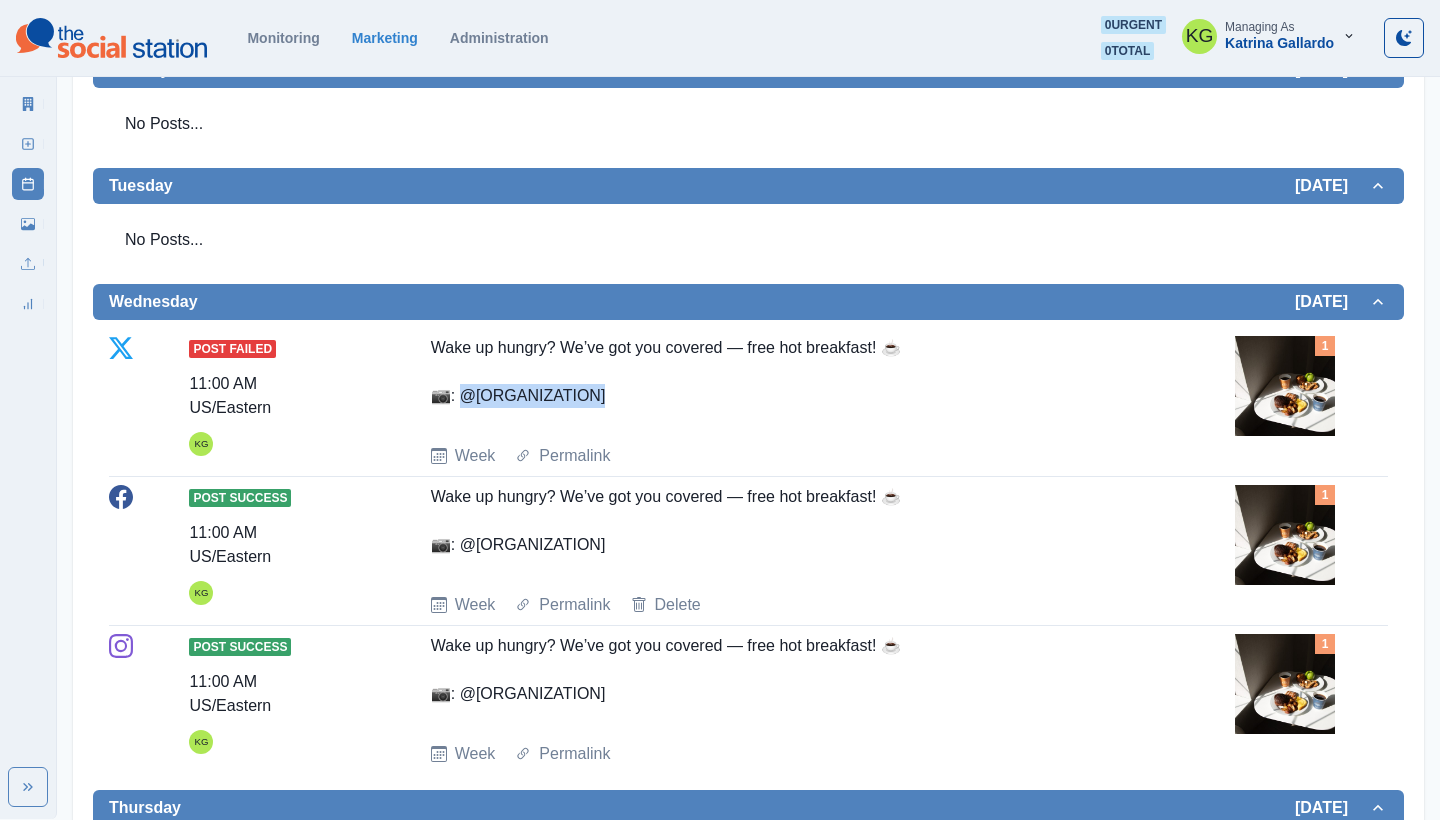 drag, startPoint x: 605, startPoint y: 391, endPoint x: 466, endPoint y: 396, distance: 139.0899 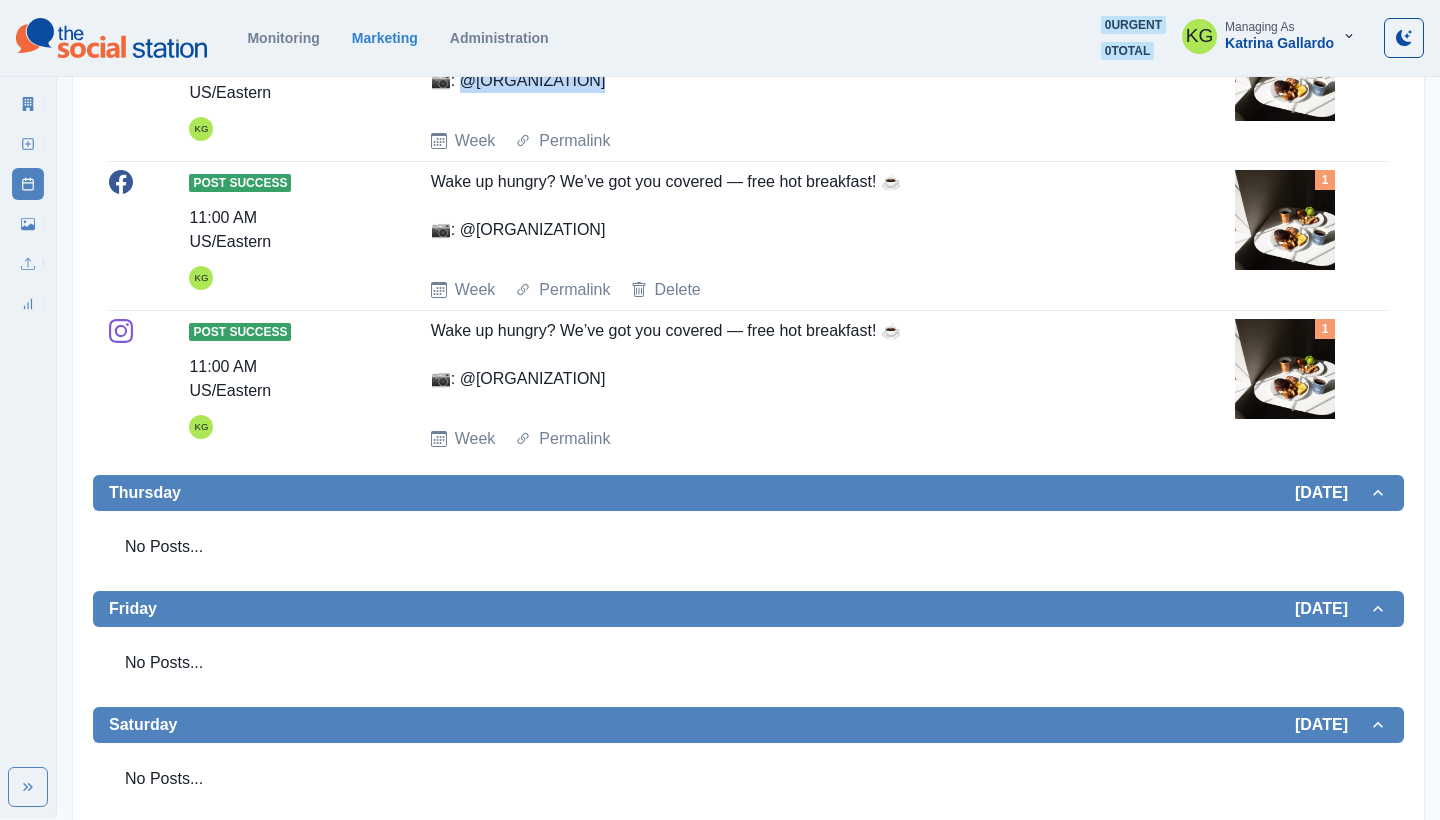 scroll, scrollTop: 774, scrollLeft: 0, axis: vertical 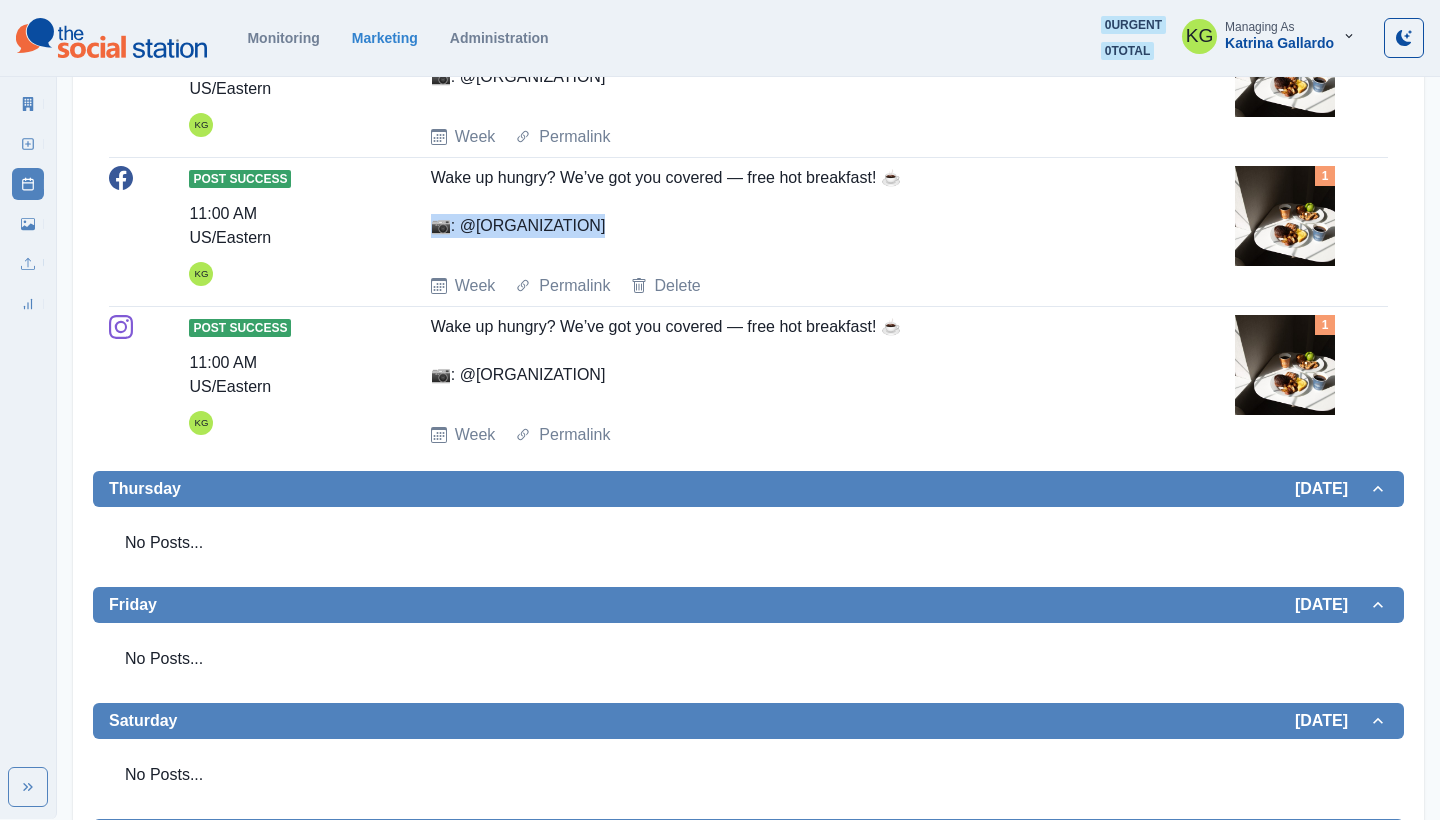 drag, startPoint x: 643, startPoint y: 217, endPoint x: 428, endPoint y: 221, distance: 215.0372 